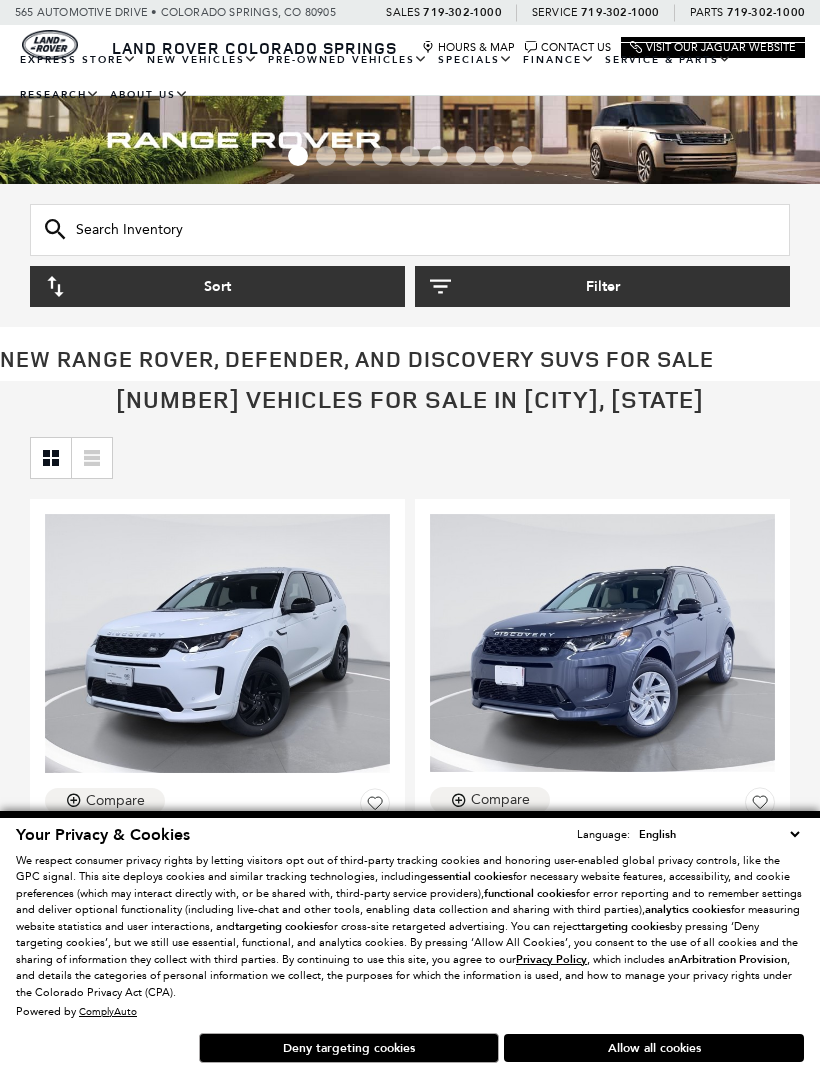 scroll, scrollTop: 0, scrollLeft: 0, axis: both 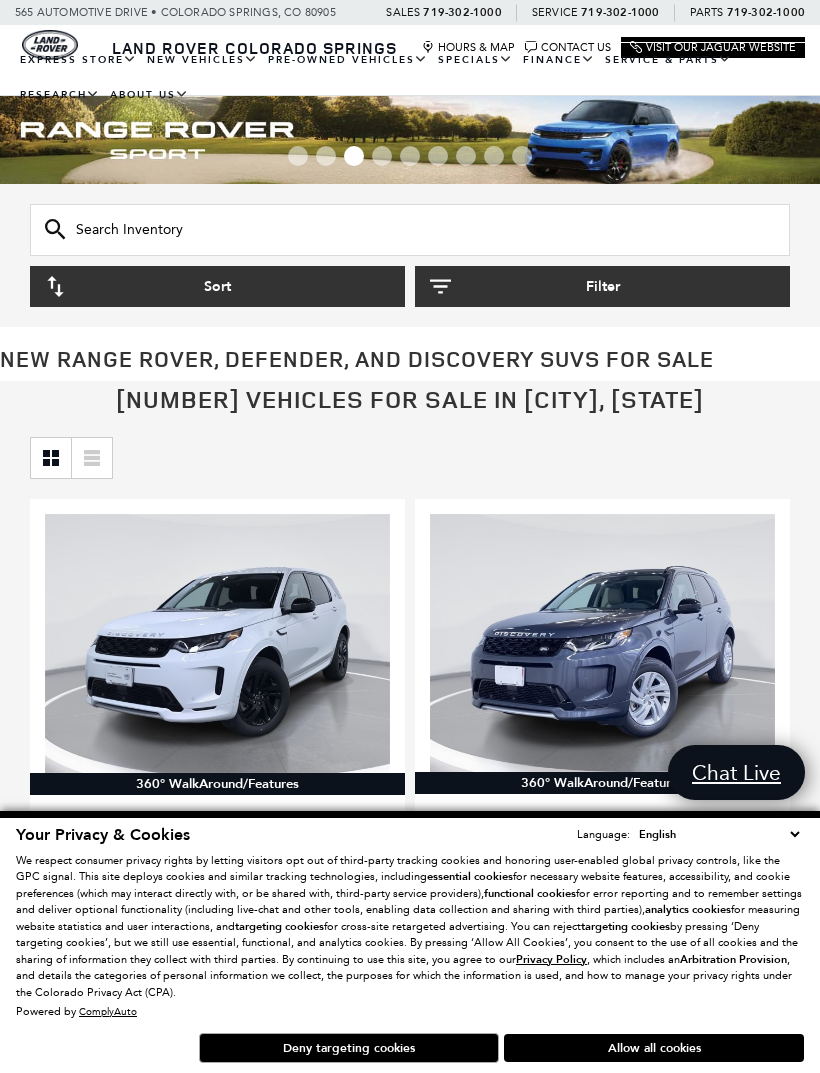 click on "Allow all cookies" at bounding box center [654, 1048] 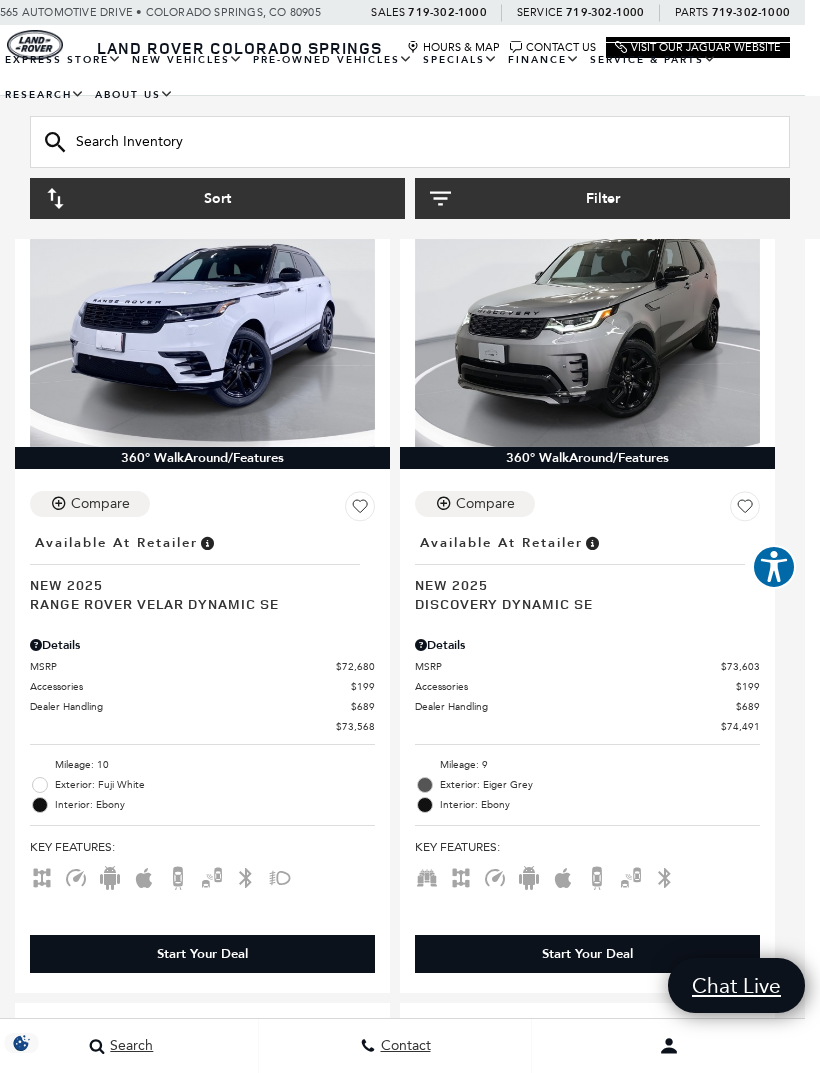 scroll, scrollTop: 6093, scrollLeft: 15, axis: both 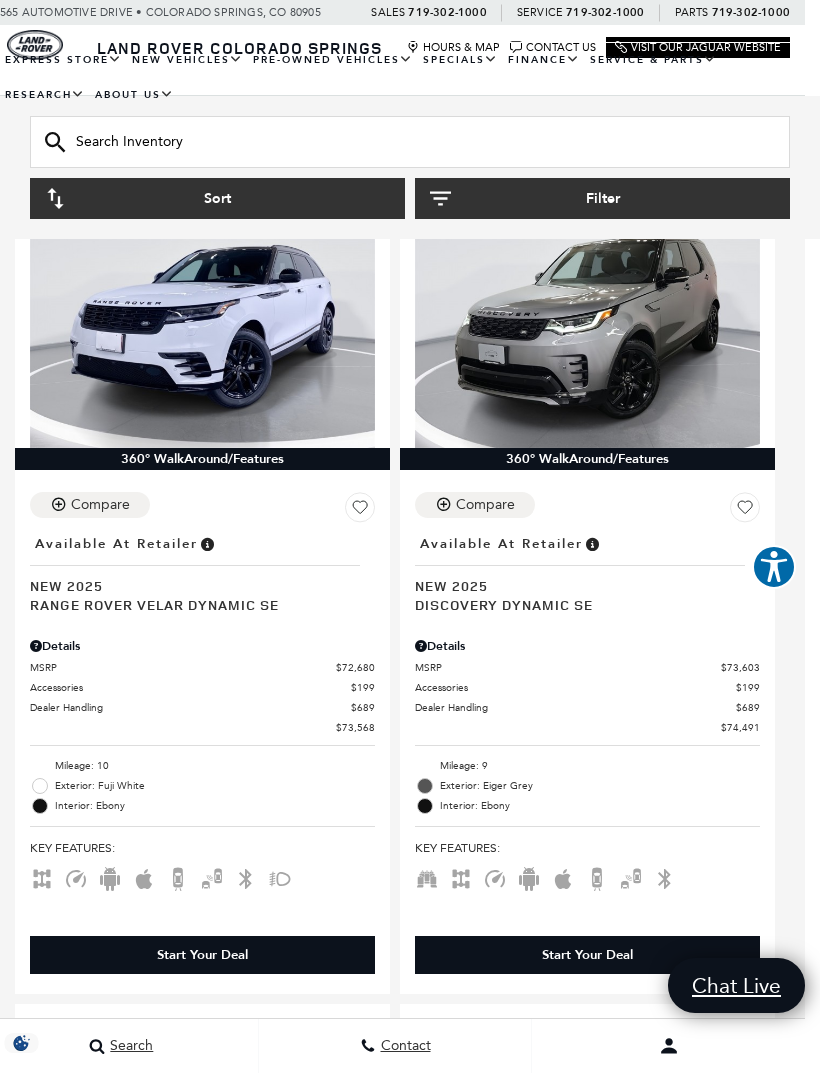 click on "Filter" at bounding box center [602, 198] 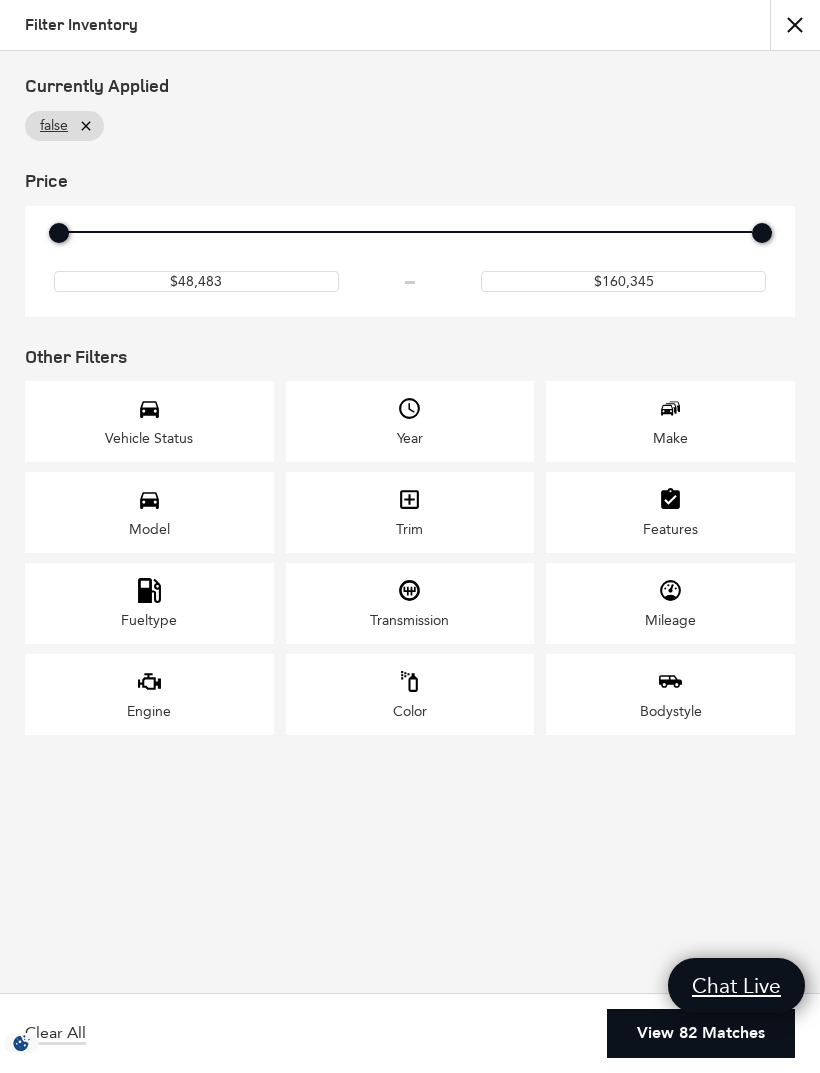 click on "Model" at bounding box center (149, 512) 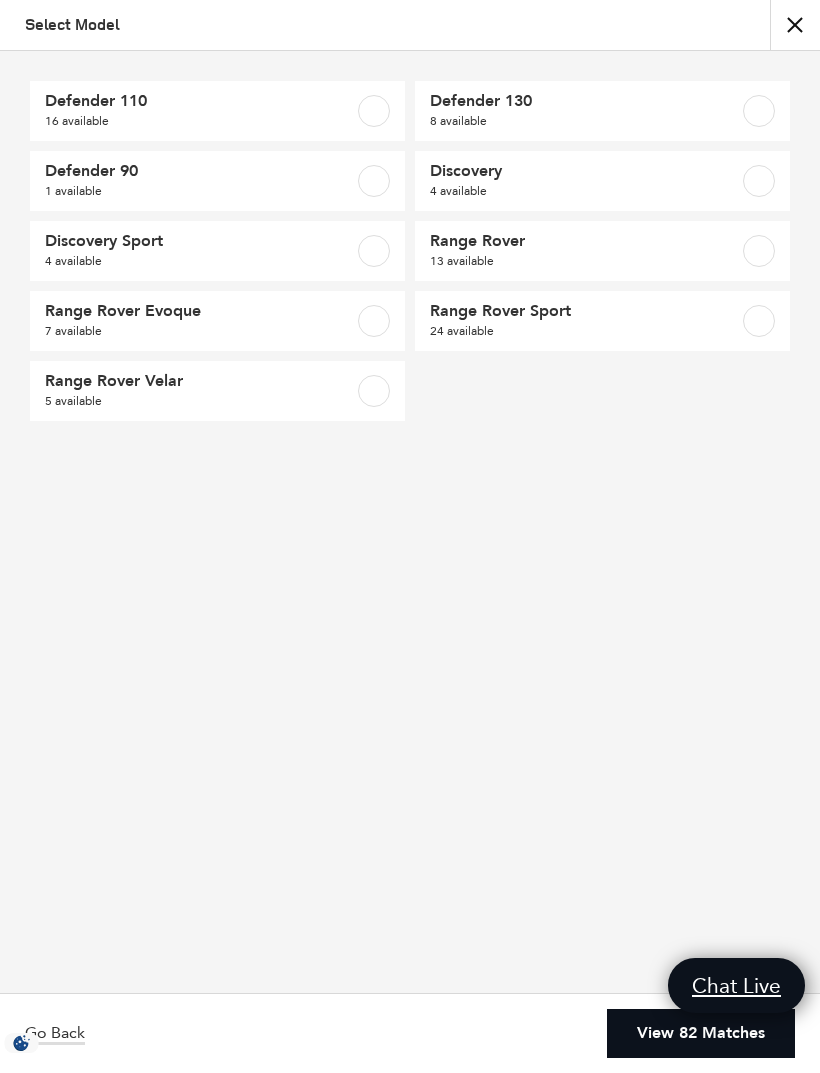 click at bounding box center [374, 321] 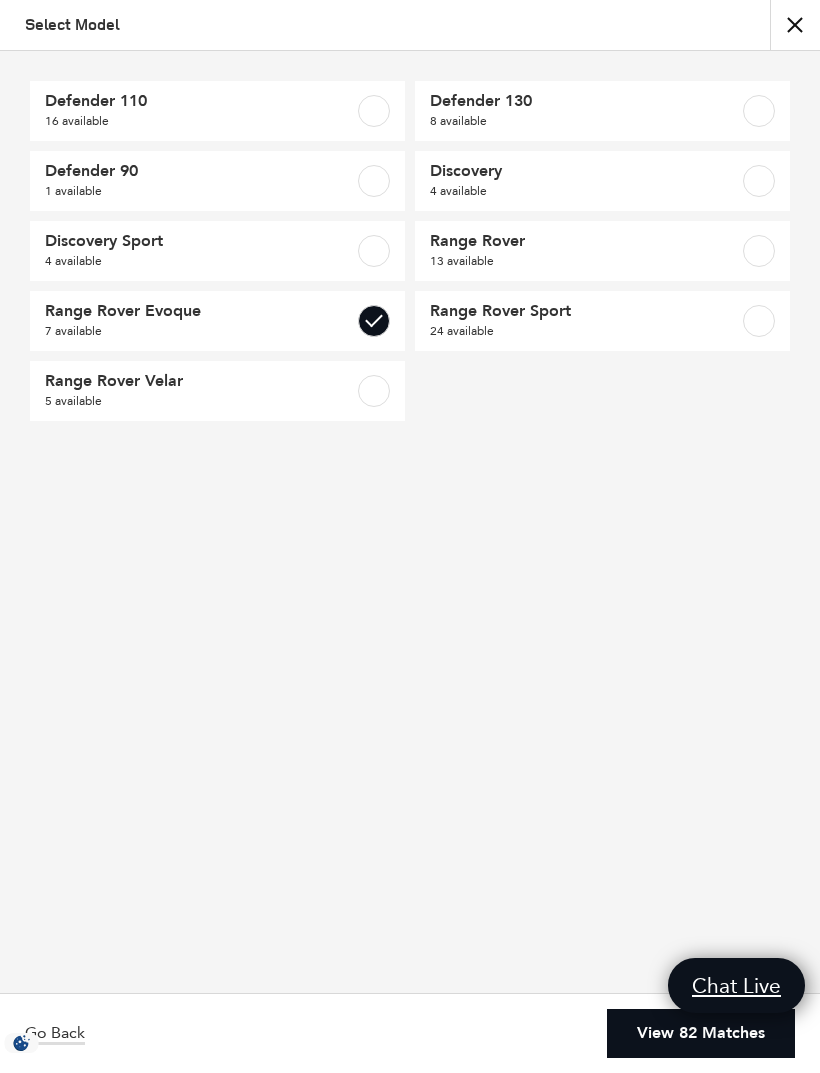 checkbox on "true" 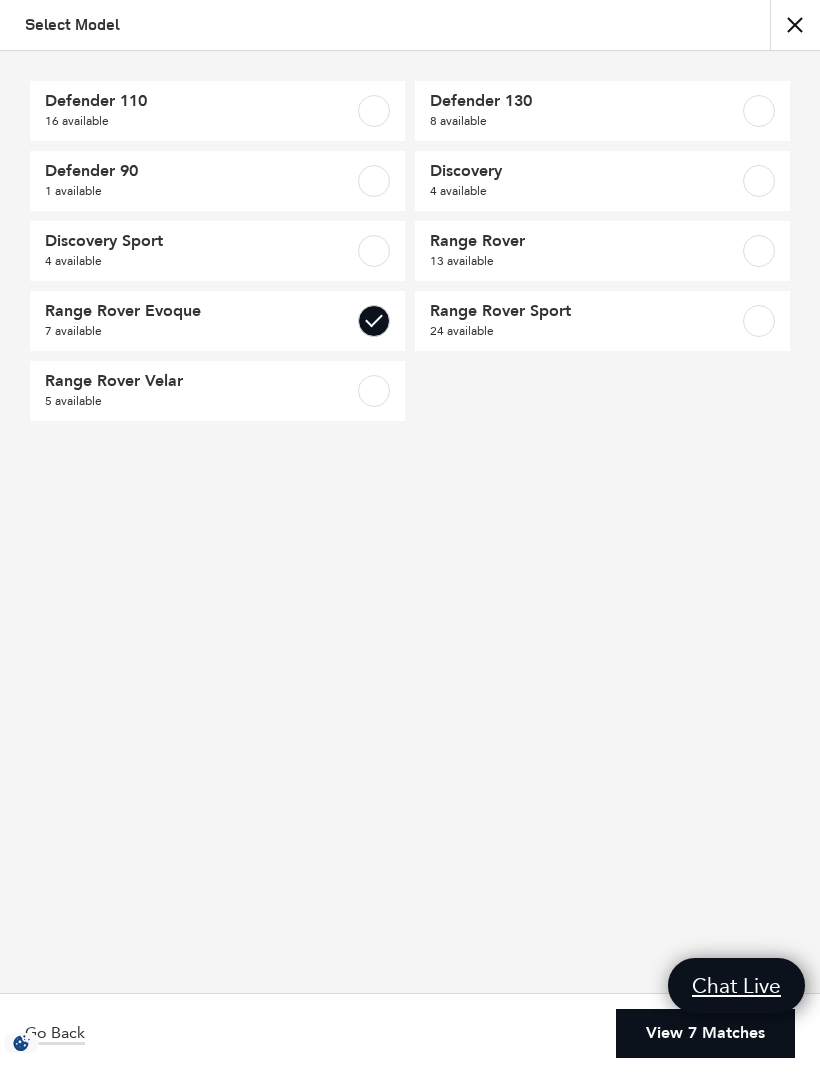 scroll, scrollTop: 0, scrollLeft: 15, axis: horizontal 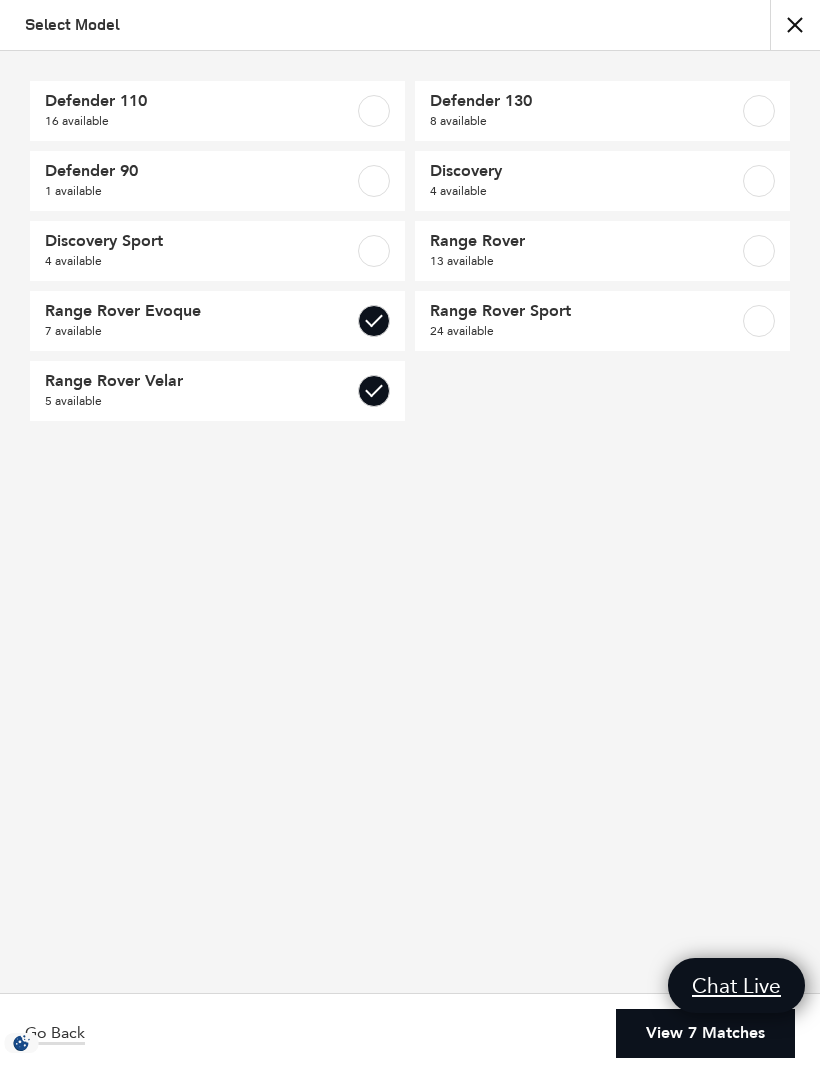 checkbox on "true" 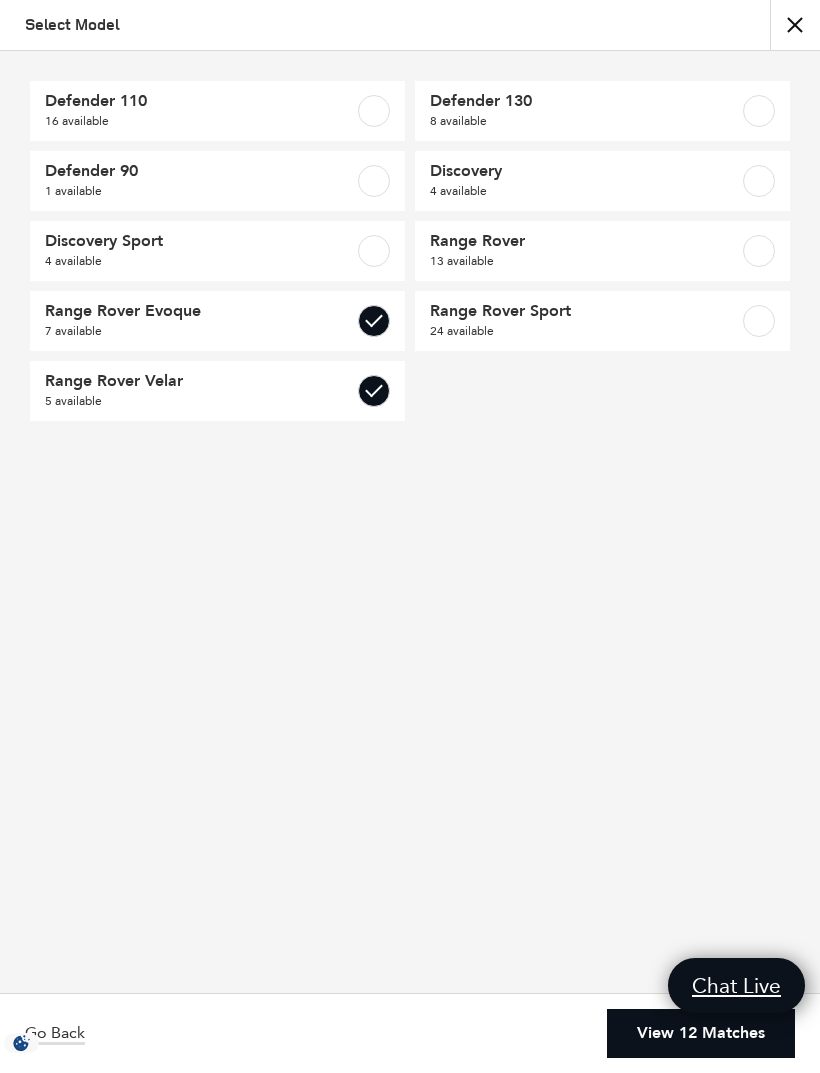 click on "View   12   Matches" at bounding box center (701, 1033) 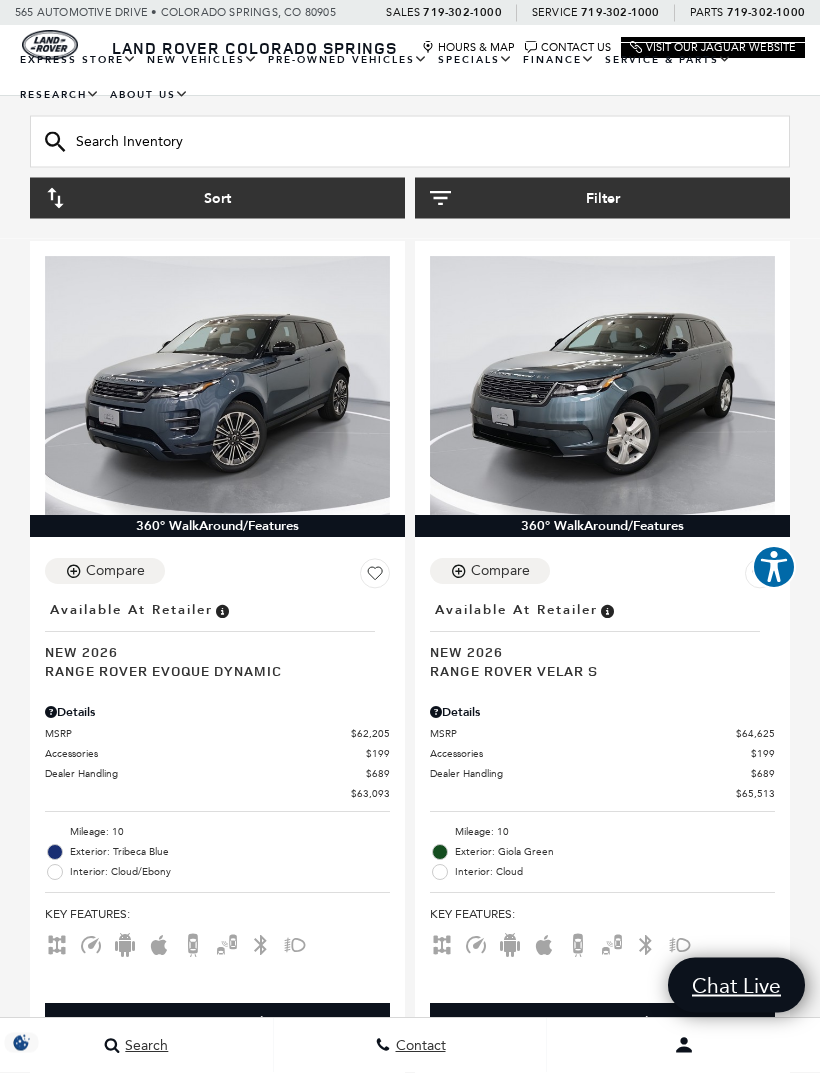 scroll, scrollTop: 2729, scrollLeft: 0, axis: vertical 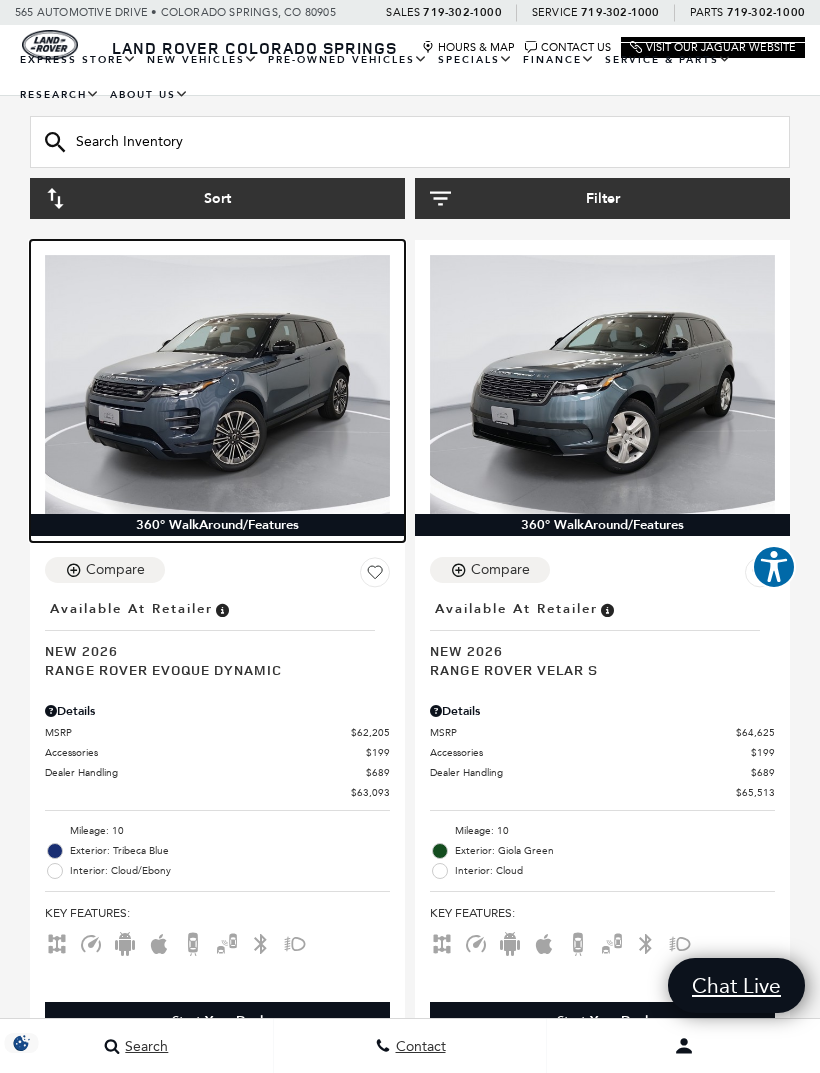 click at bounding box center [217, 384] 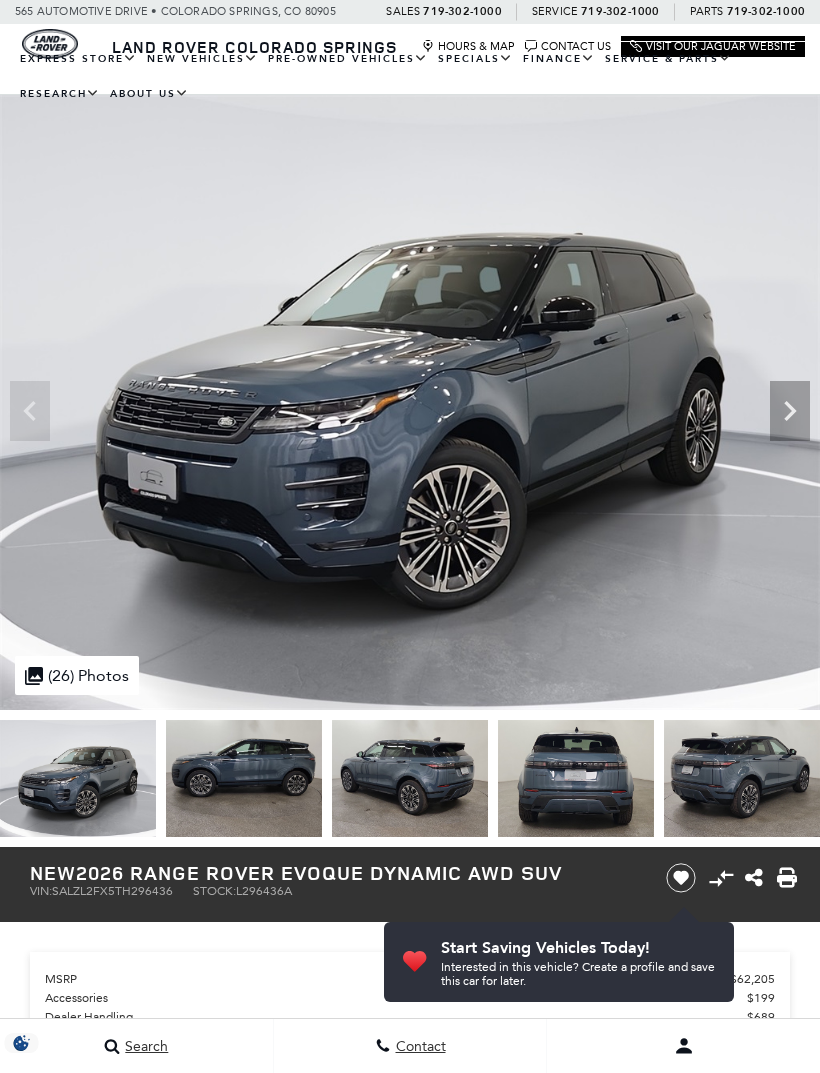 scroll, scrollTop: 1, scrollLeft: 0, axis: vertical 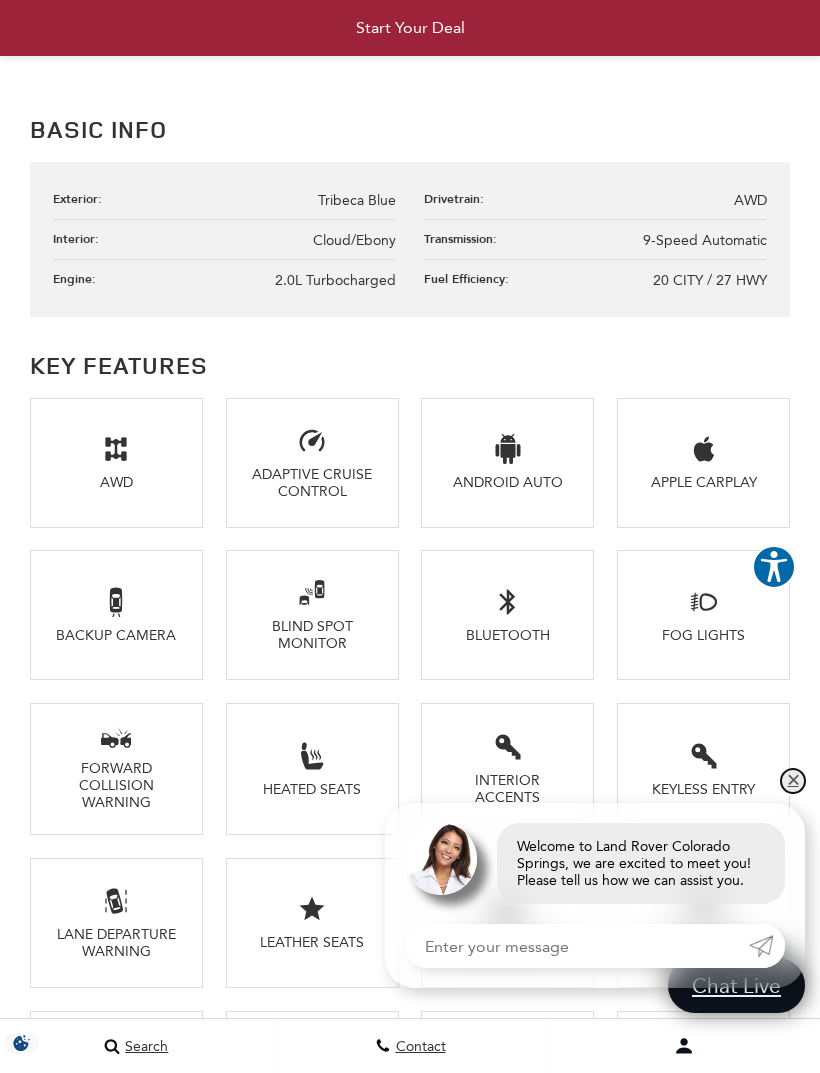click on "✕" at bounding box center (793, 781) 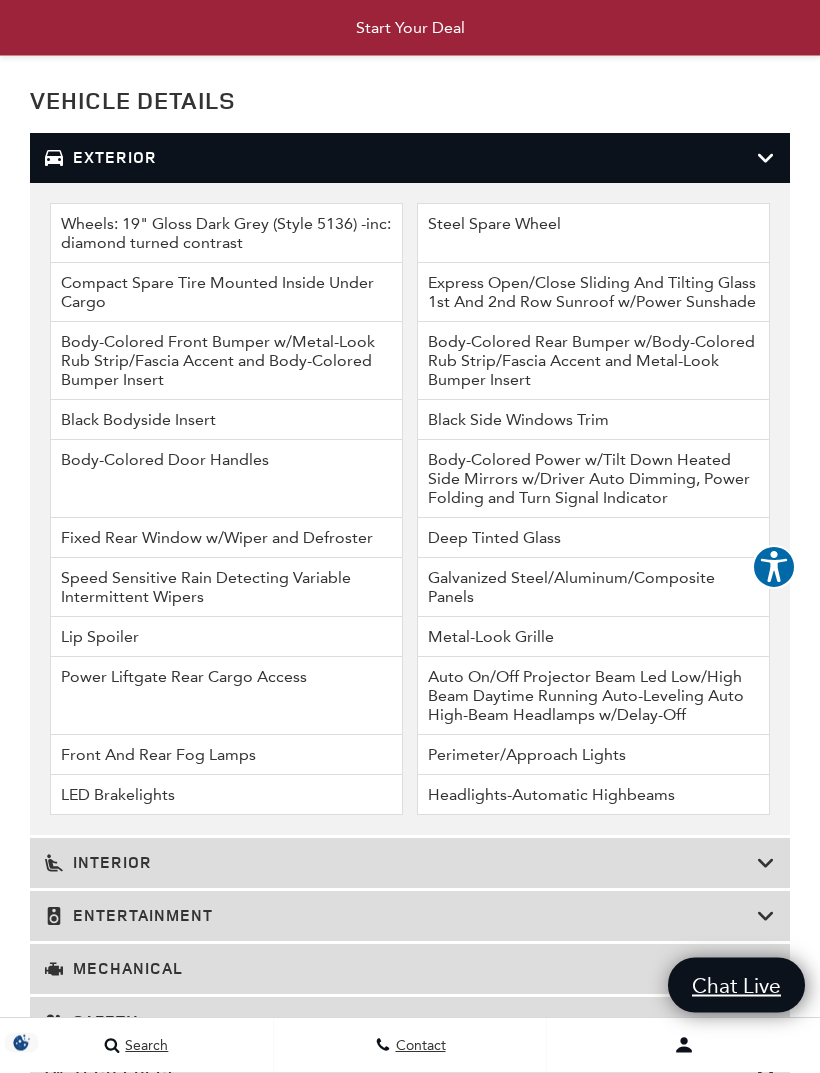 scroll, scrollTop: 3839, scrollLeft: 0, axis: vertical 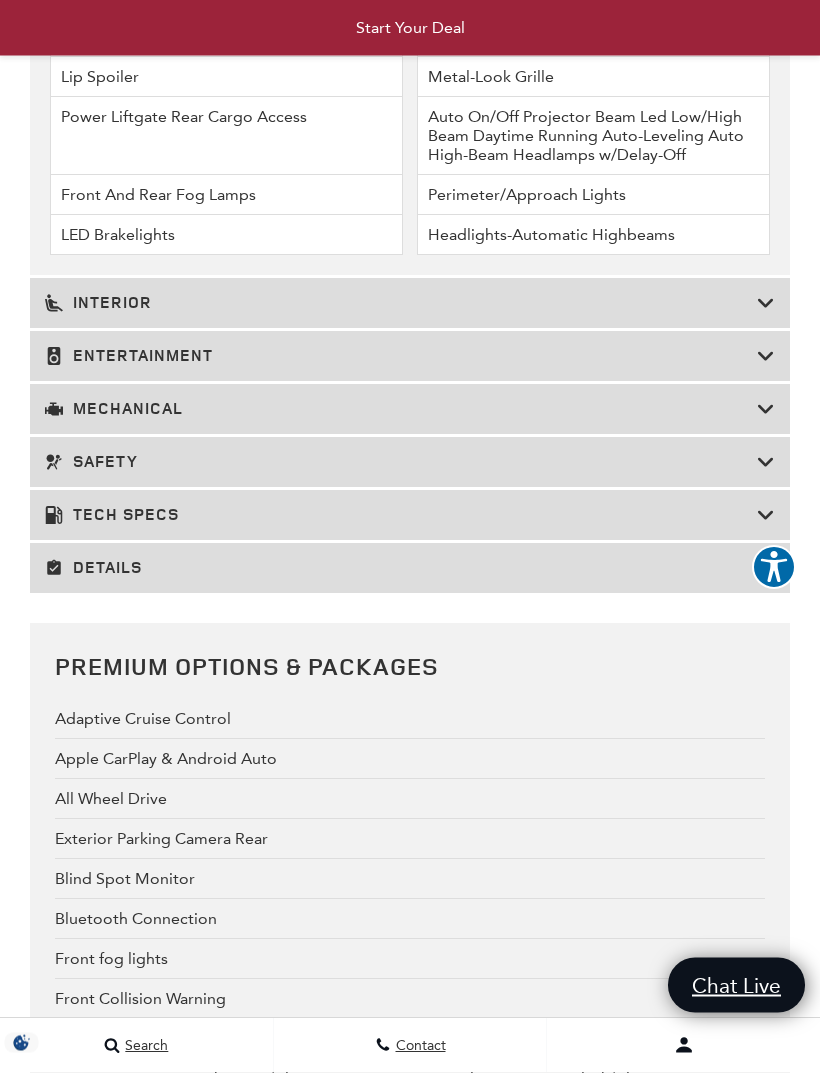click on "Entertainment" at bounding box center [401, 357] 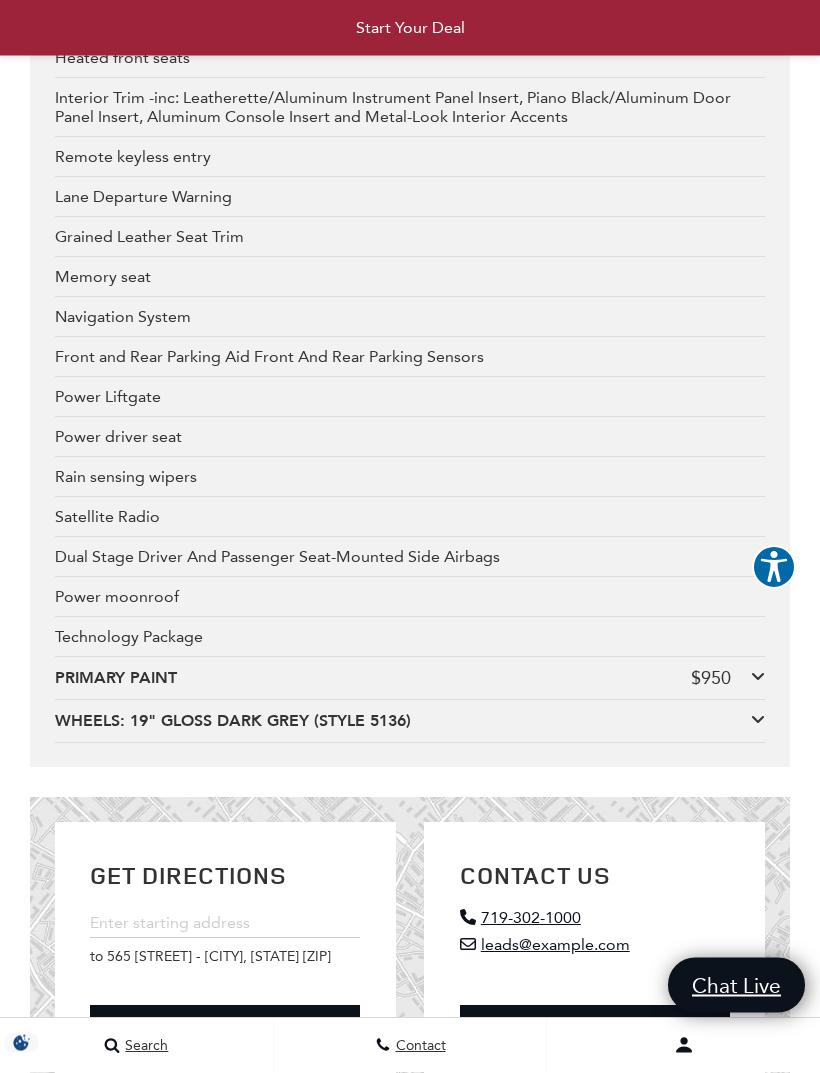 scroll, scrollTop: 5070, scrollLeft: 0, axis: vertical 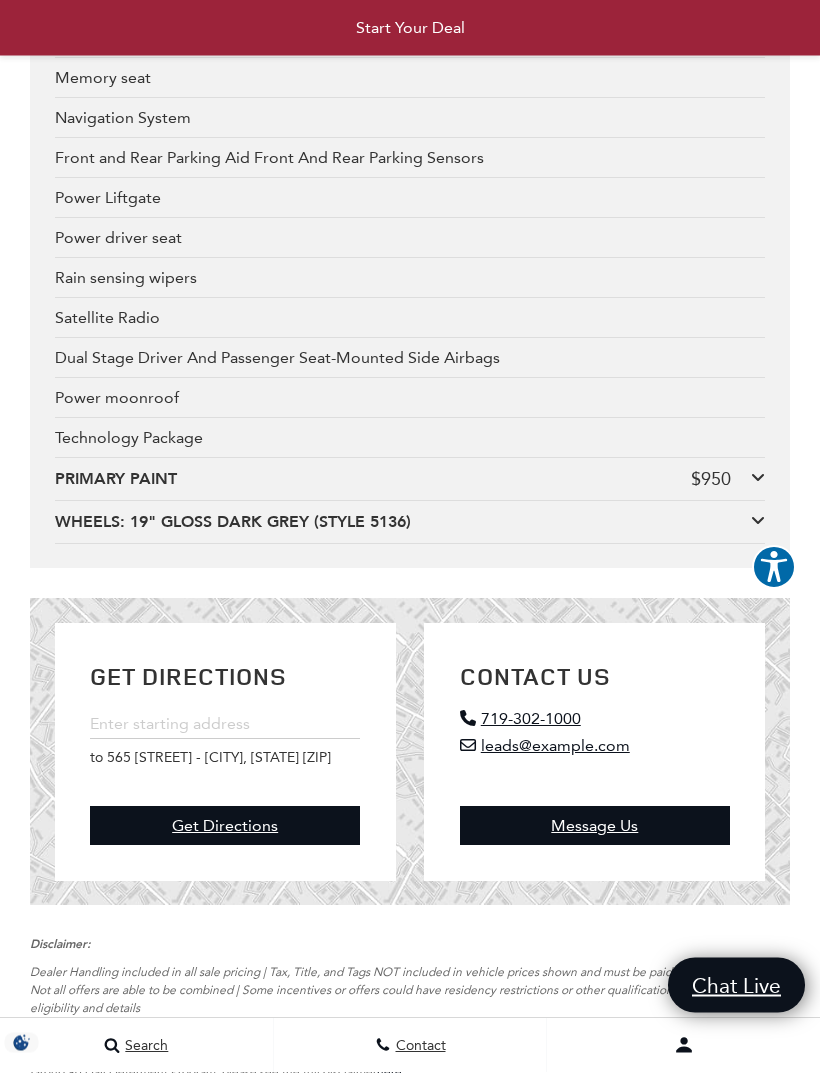 click on "PRIMARY PAINT
$950" at bounding box center [410, 480] 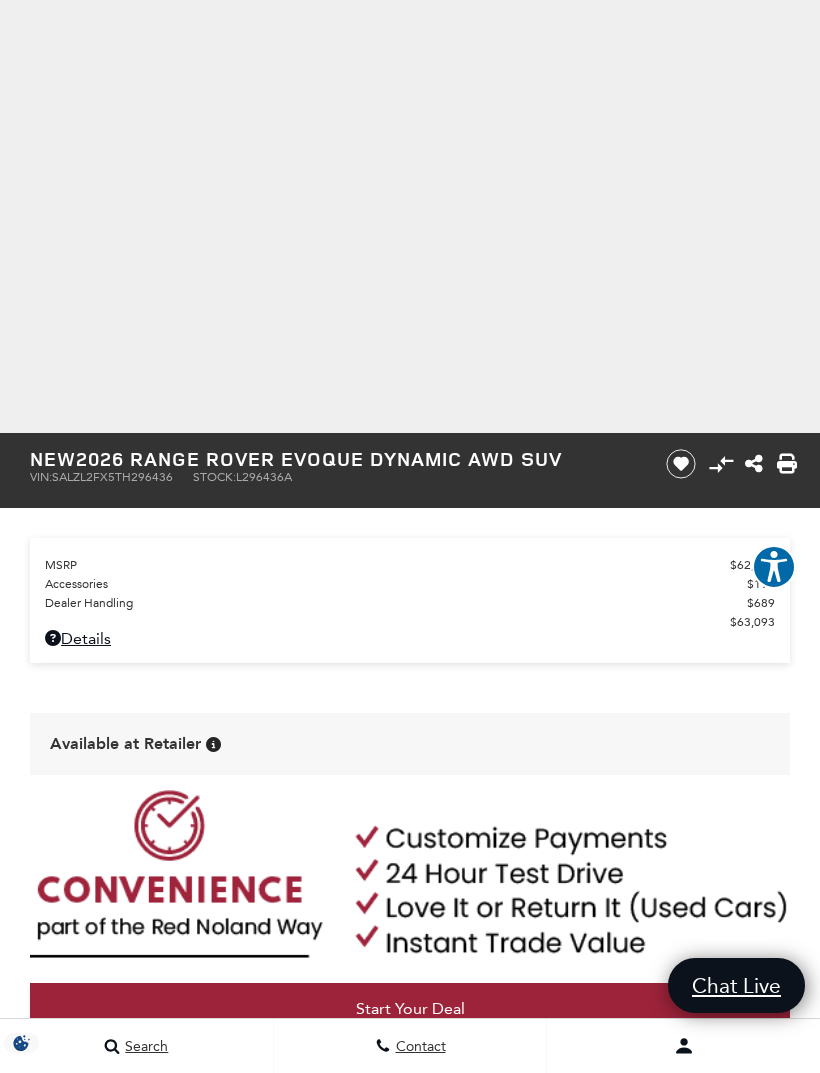 scroll, scrollTop: 0, scrollLeft: 0, axis: both 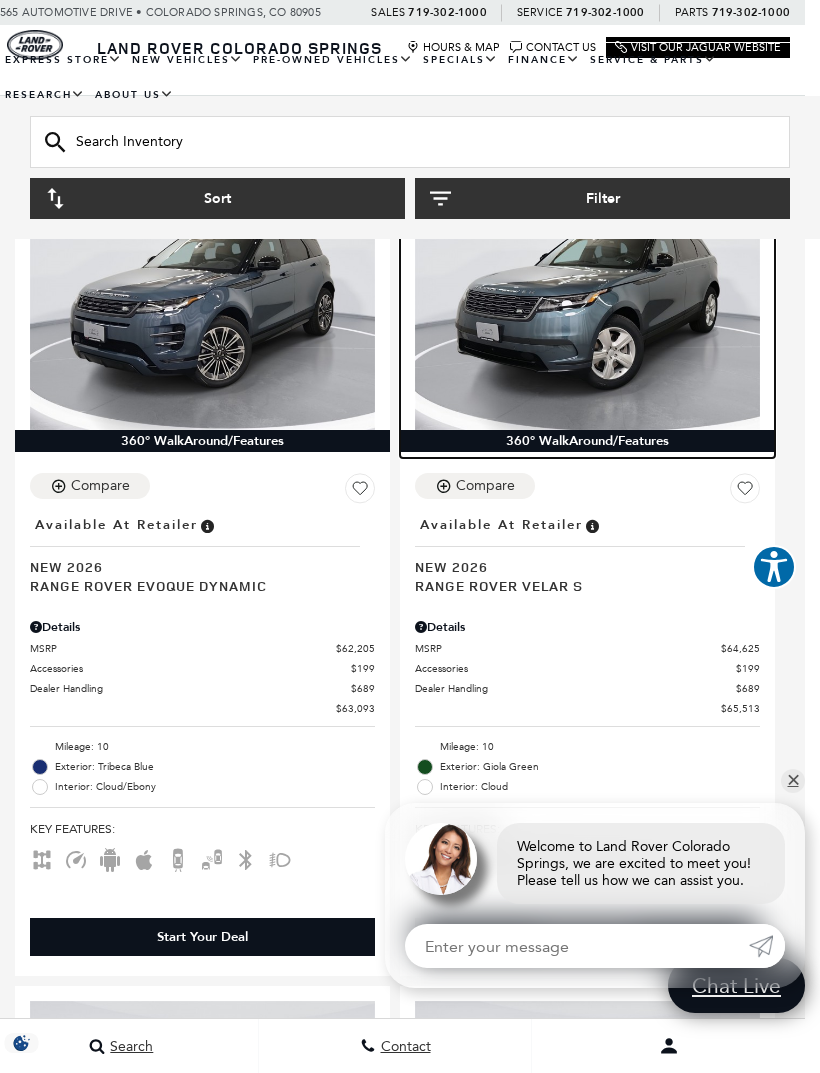 click at bounding box center [587, 300] 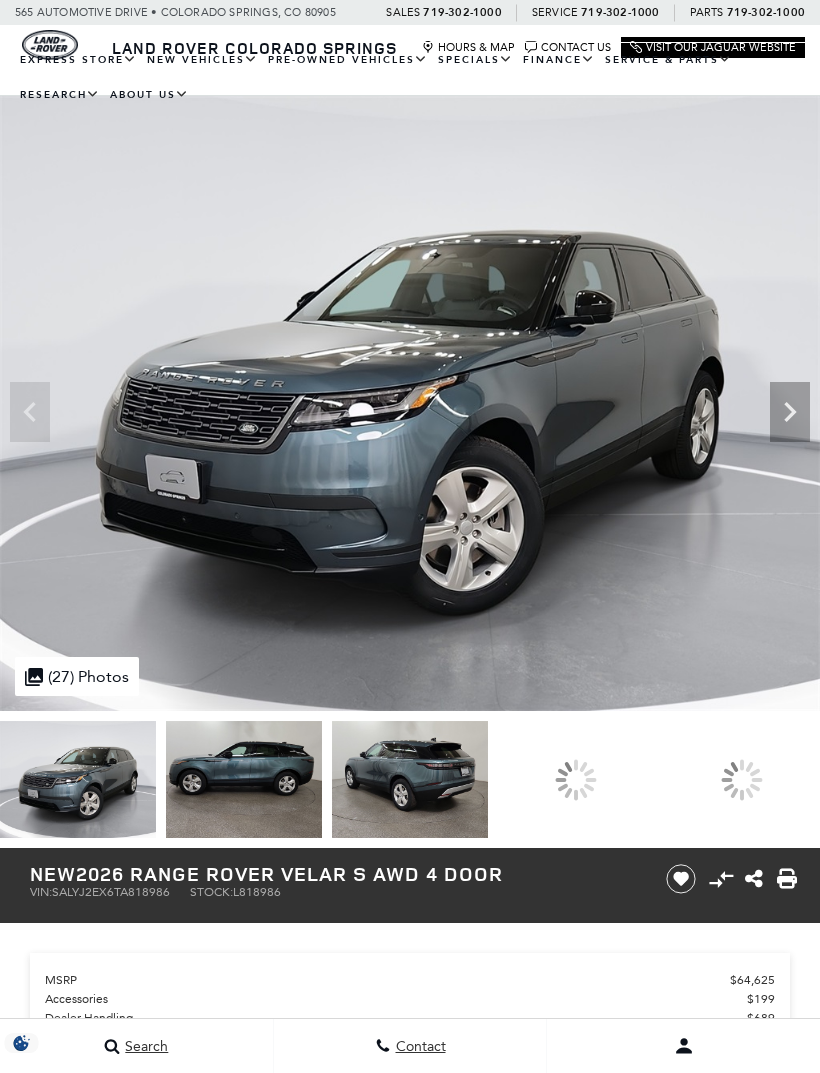 scroll, scrollTop: 0, scrollLeft: 0, axis: both 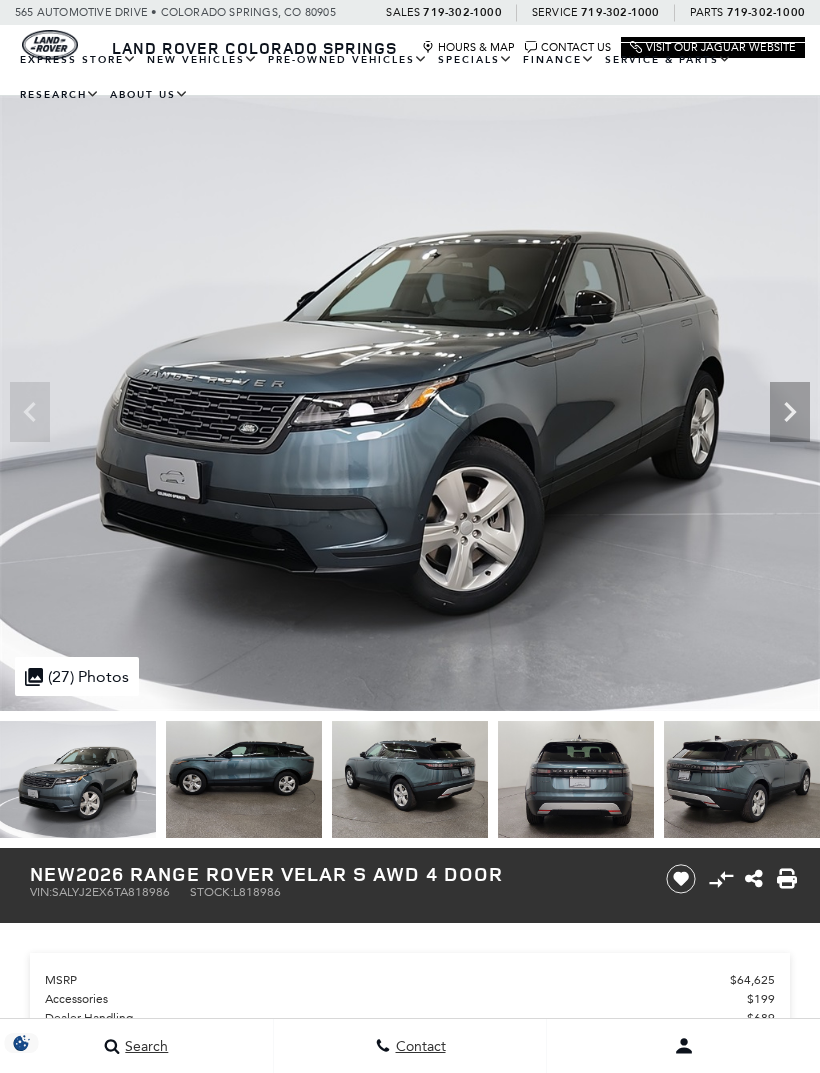 click 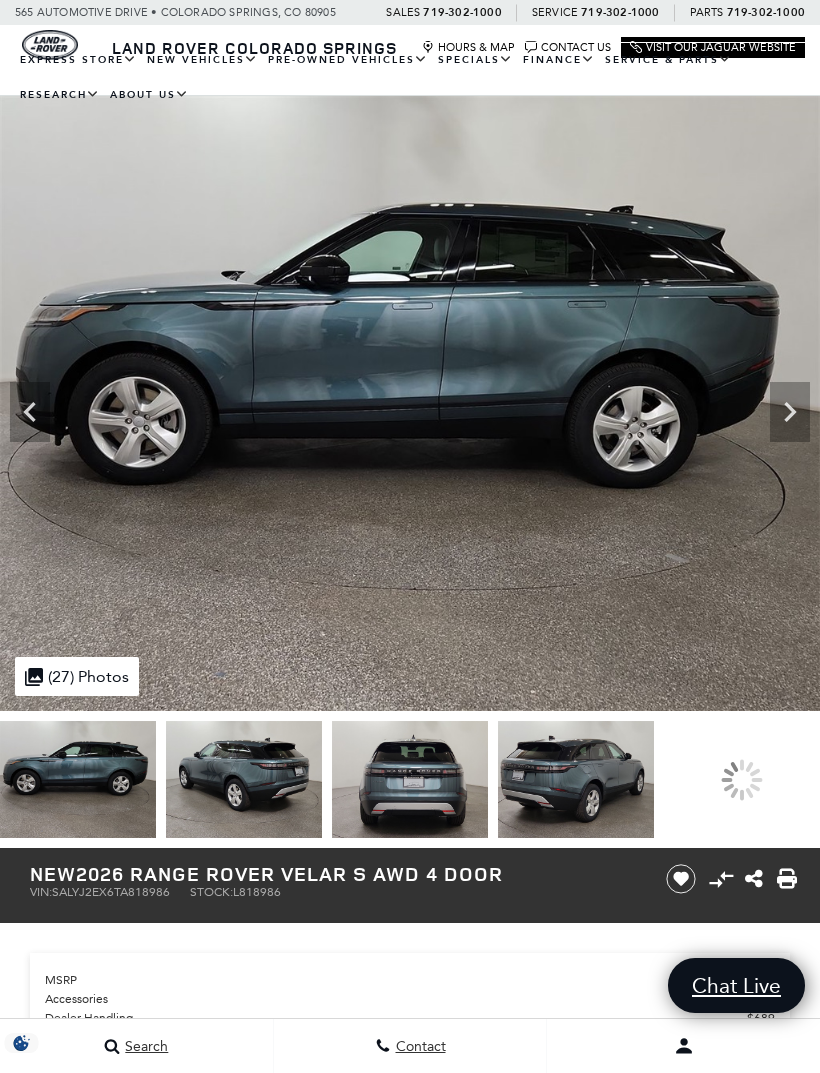click 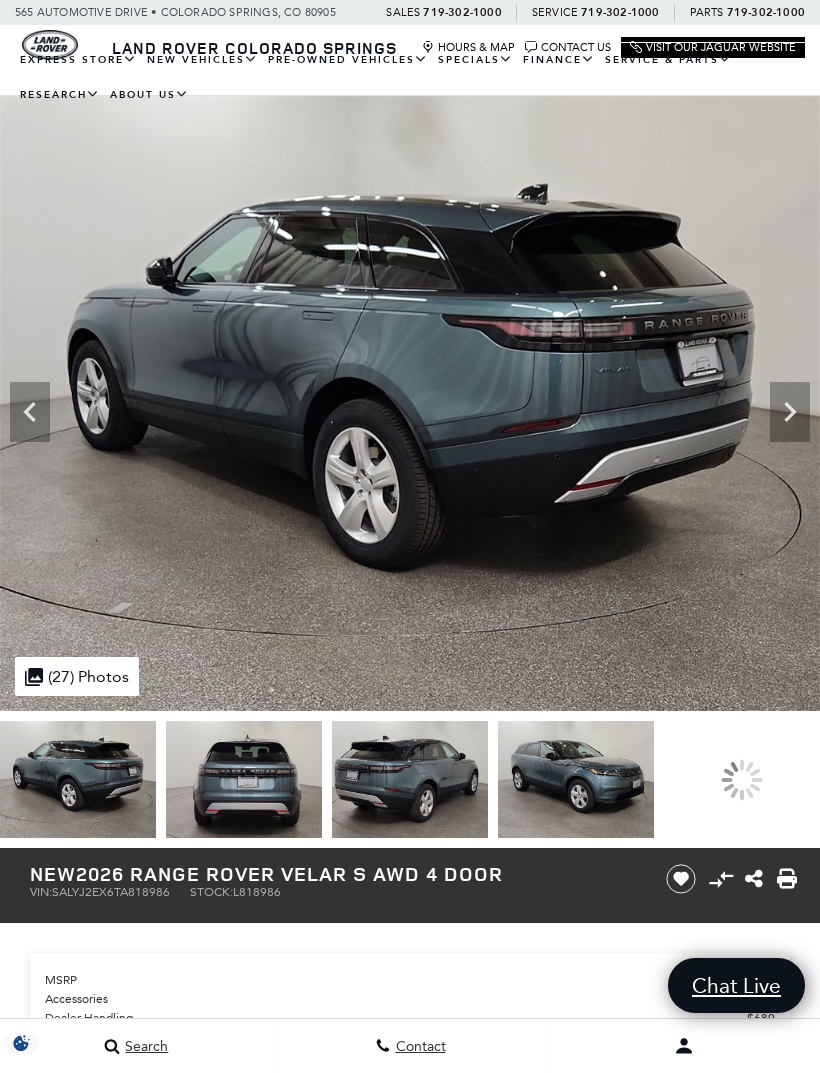click 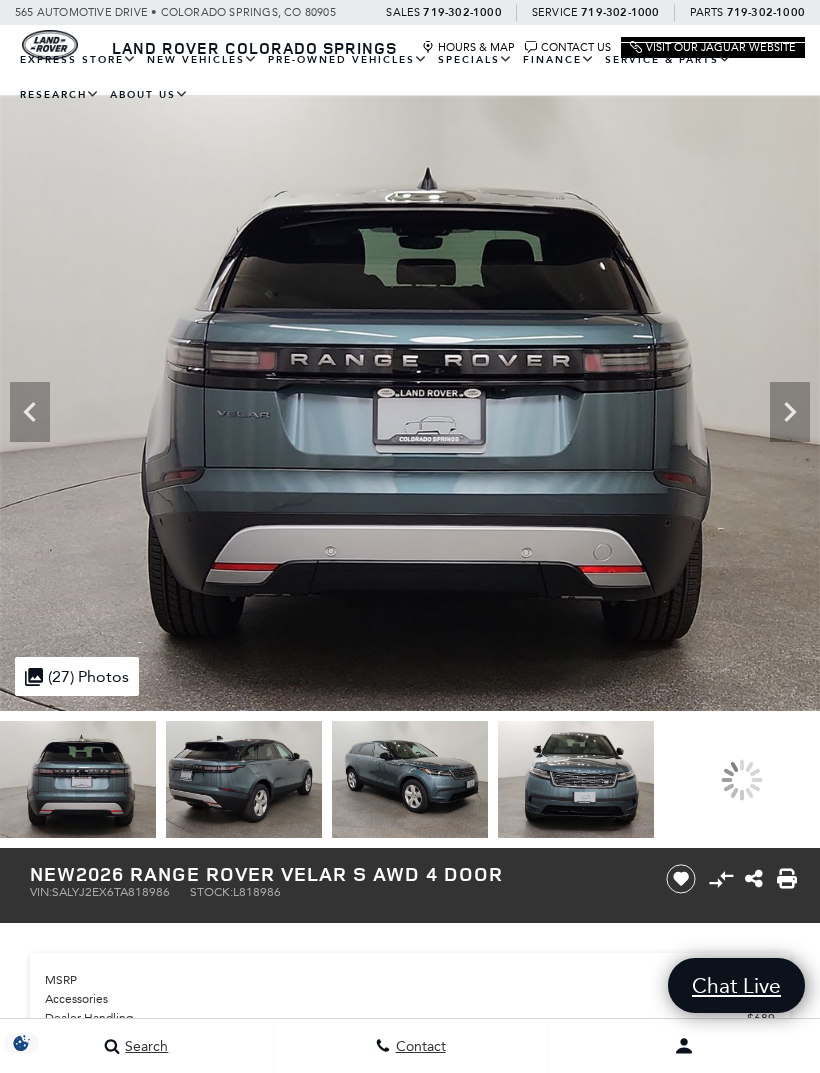 click 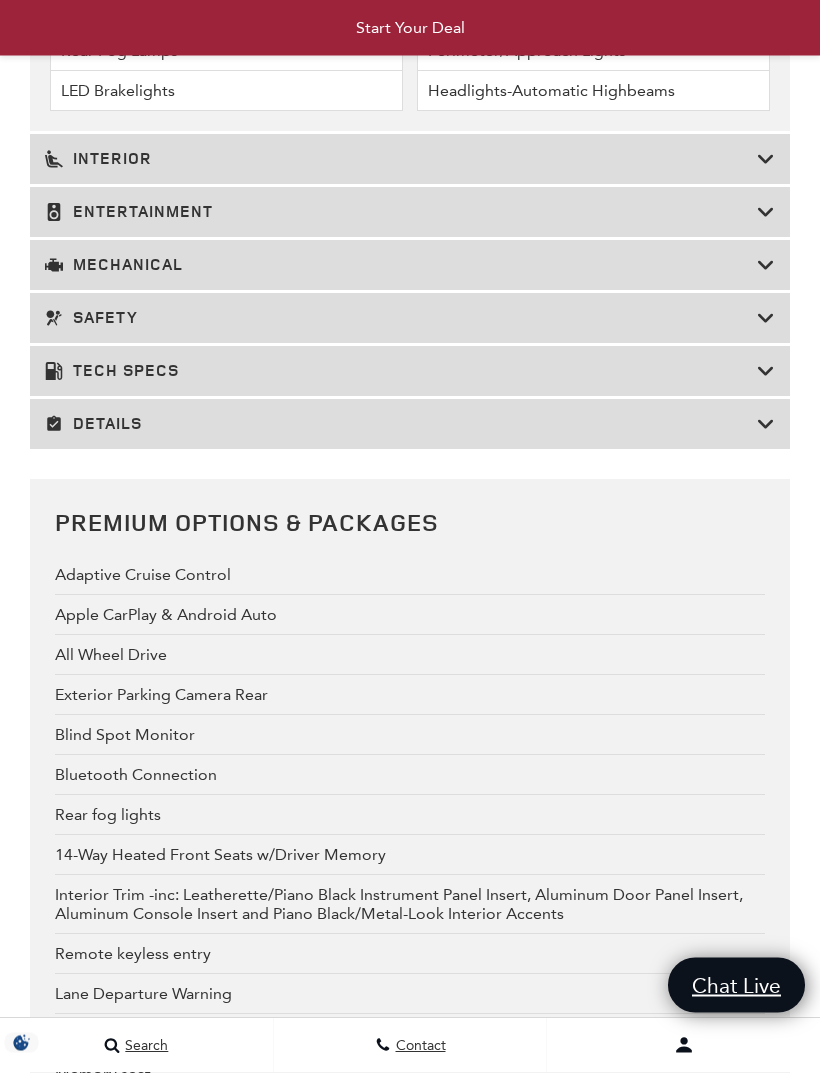 scroll, scrollTop: 4532, scrollLeft: 0, axis: vertical 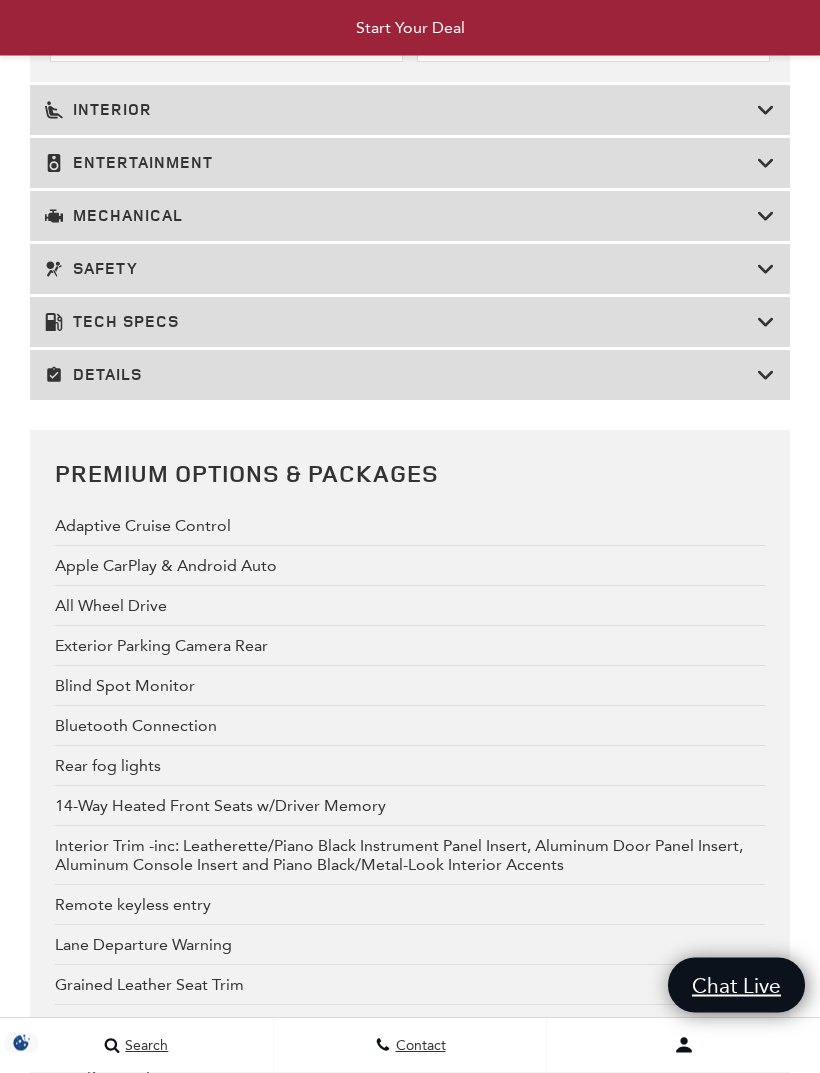 click on "Interior" at bounding box center [410, 111] 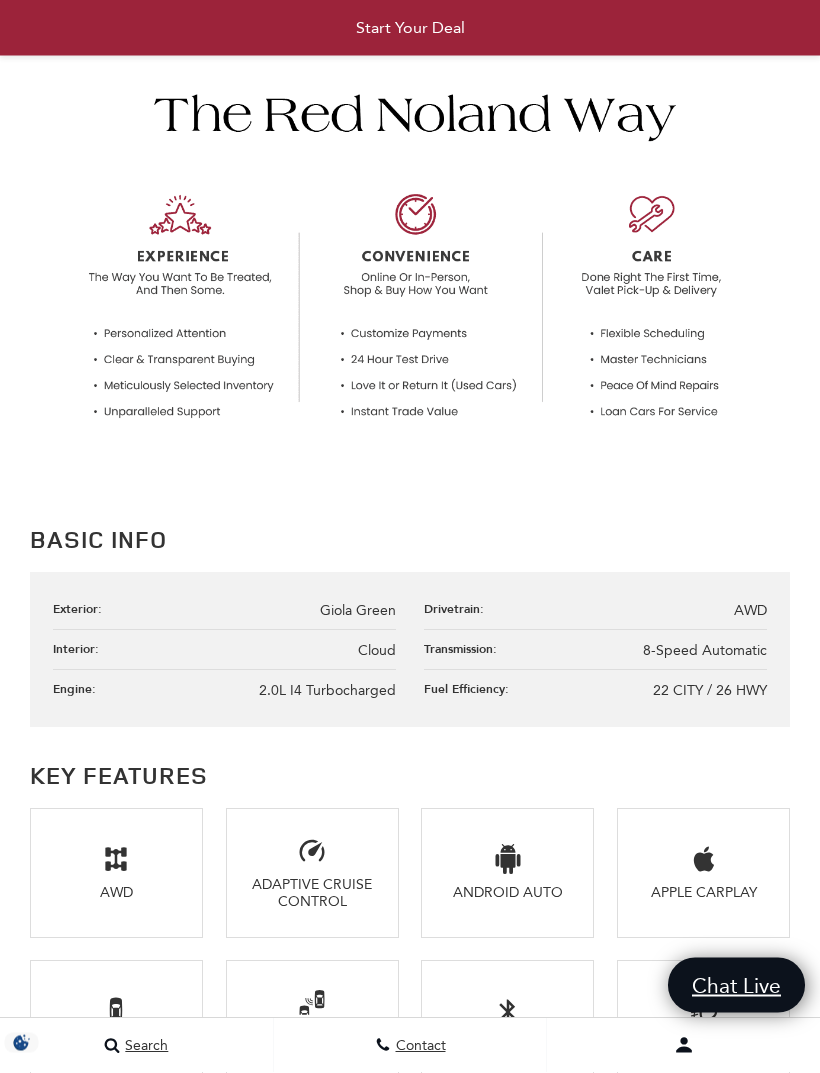 scroll, scrollTop: 1732, scrollLeft: 0, axis: vertical 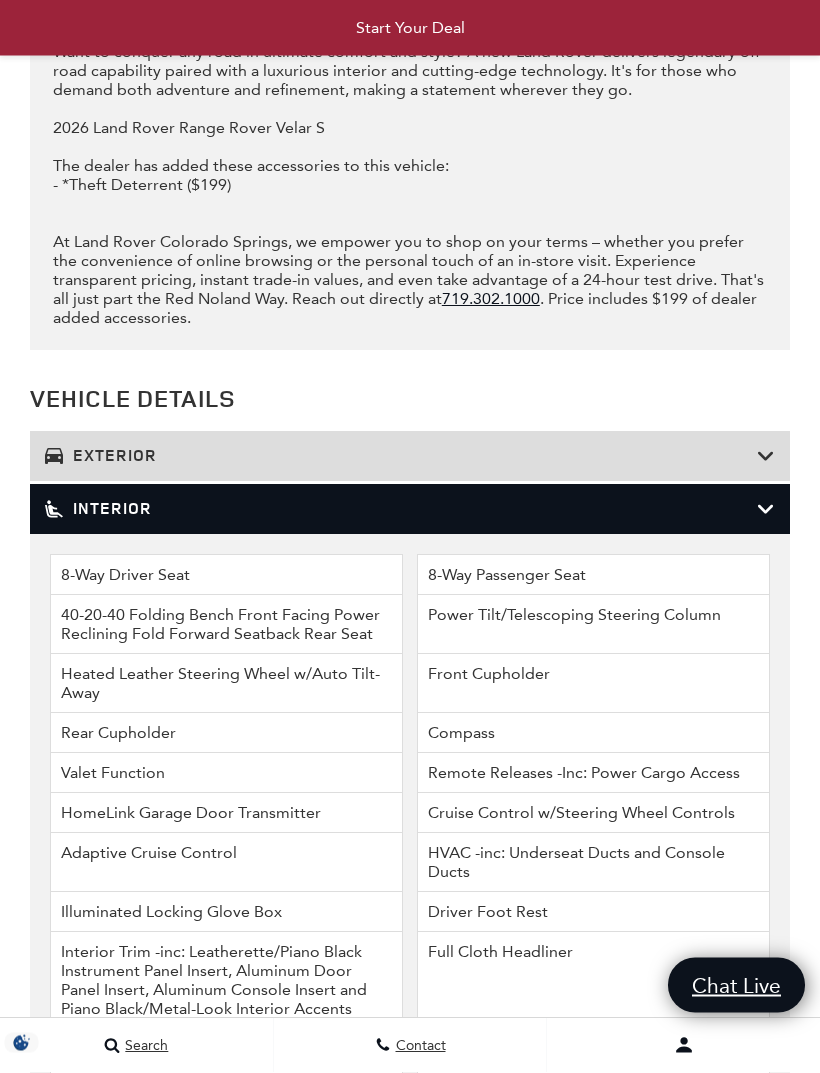click on "Exterior" at bounding box center [401, 457] 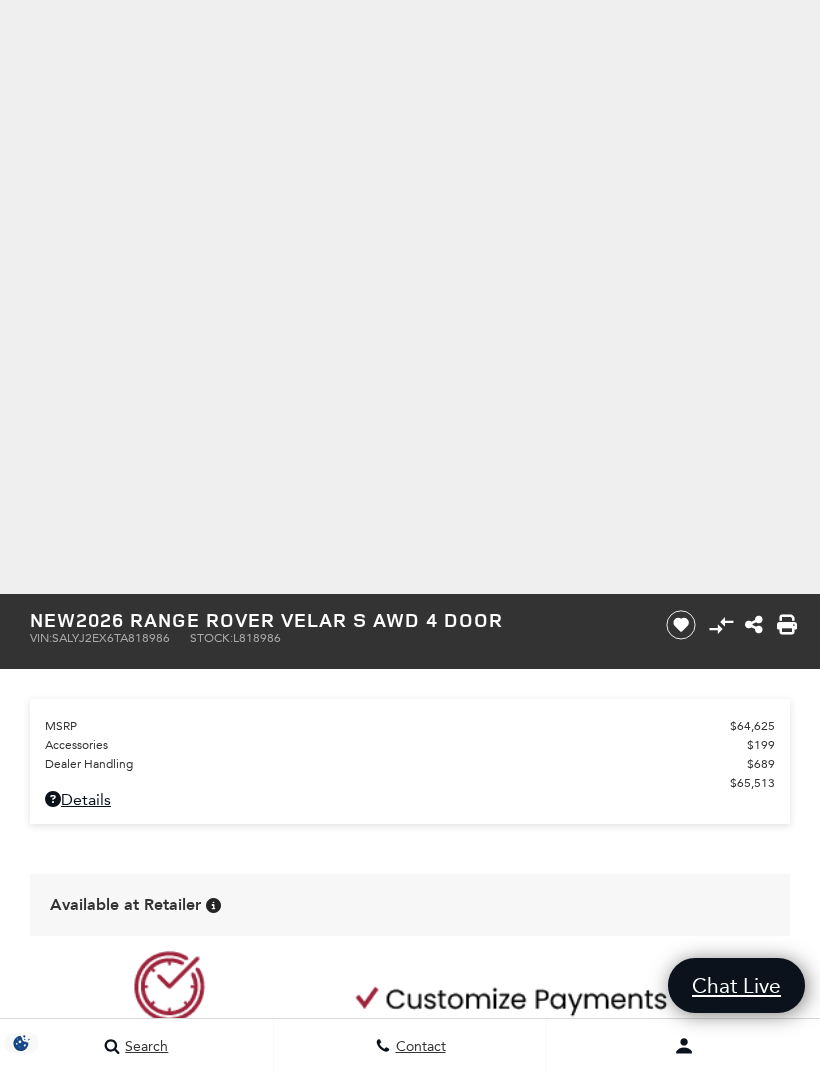 scroll, scrollTop: 124, scrollLeft: 0, axis: vertical 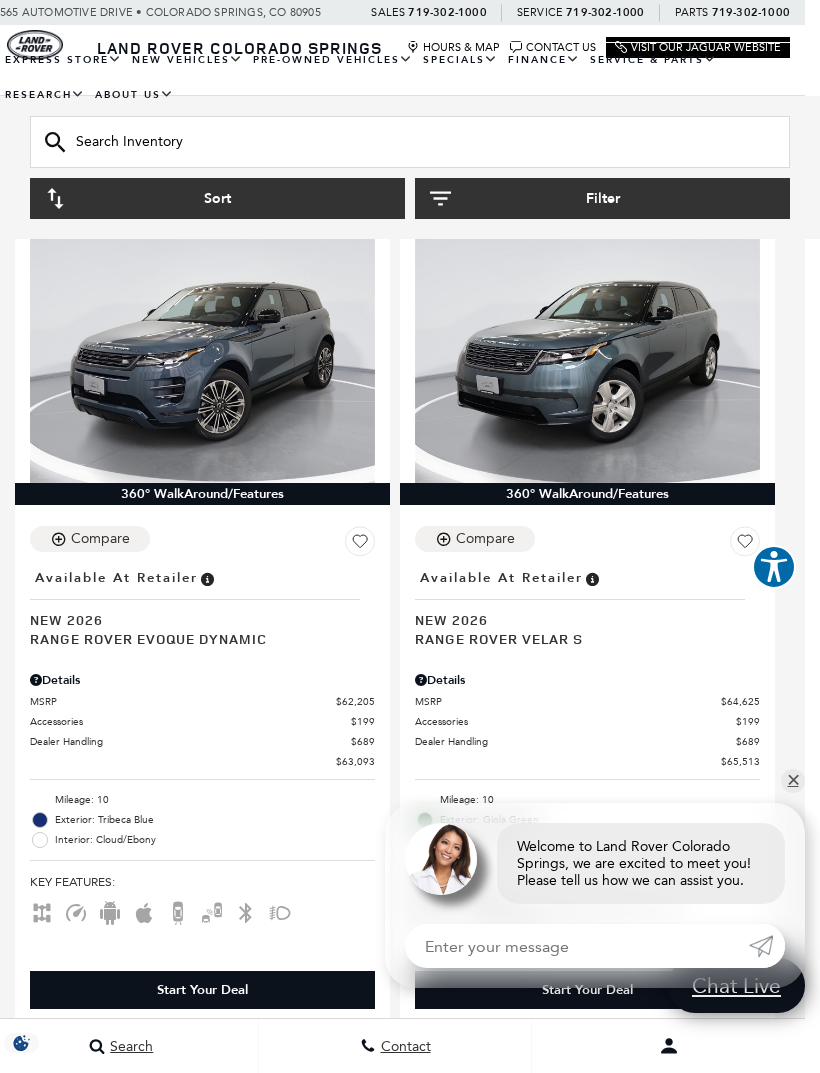 click on "Sort Filter" at bounding box center (410, 167) 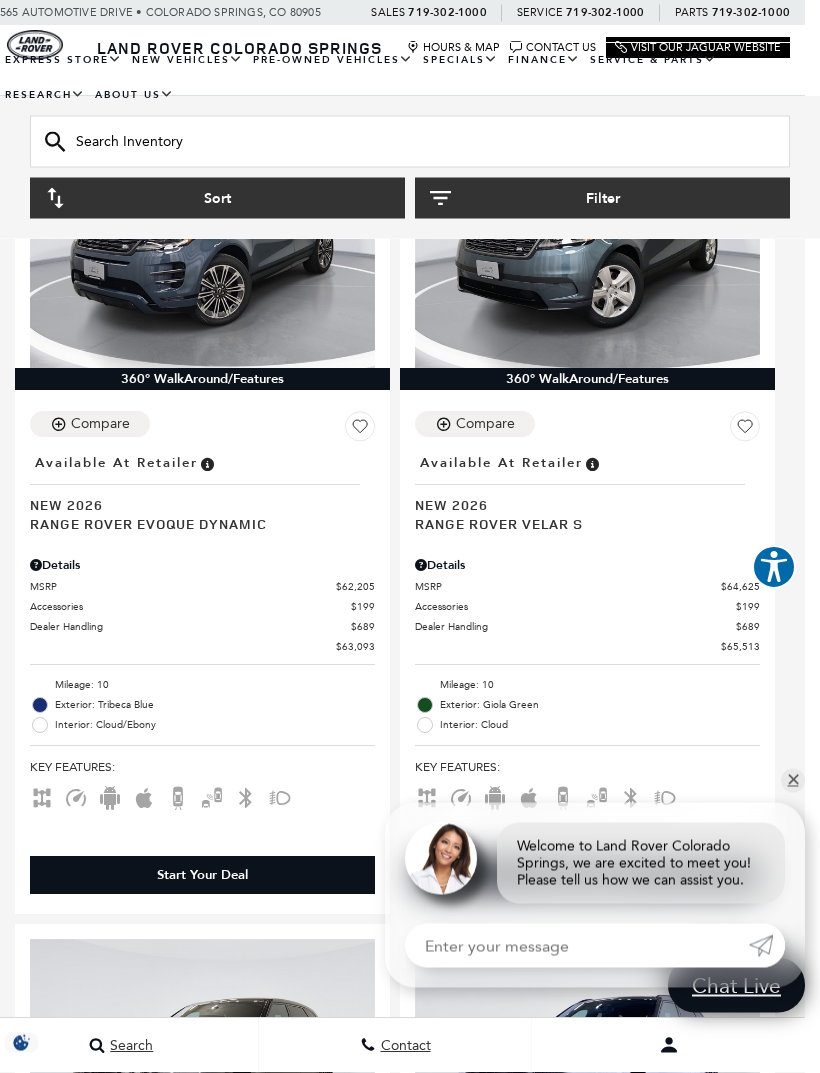 scroll, scrollTop: 2875, scrollLeft: 15, axis: both 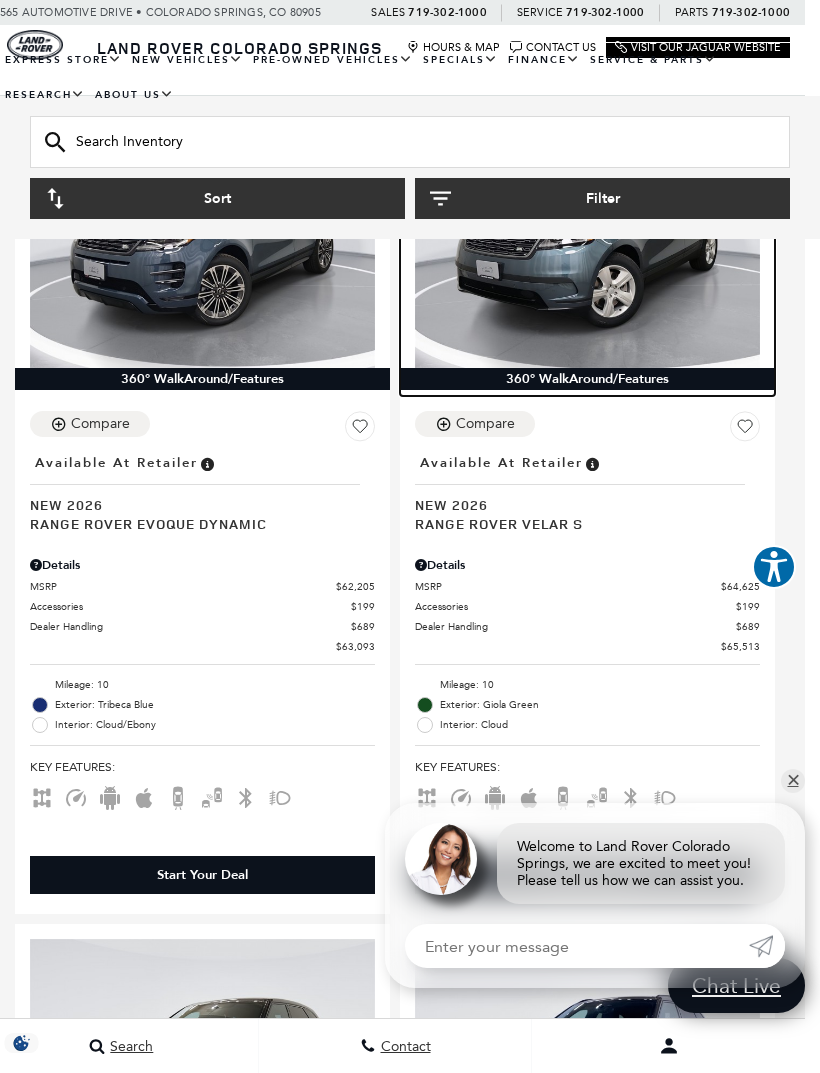 click at bounding box center (587, 238) 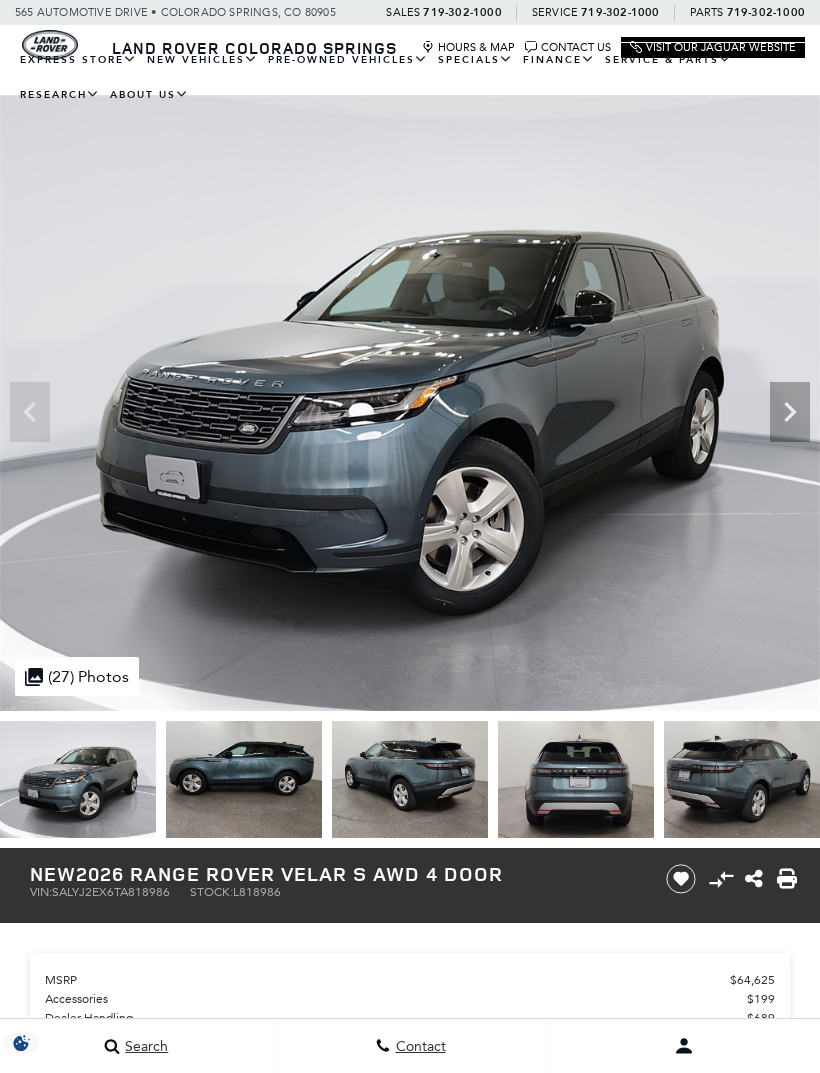 scroll, scrollTop: 0, scrollLeft: 0, axis: both 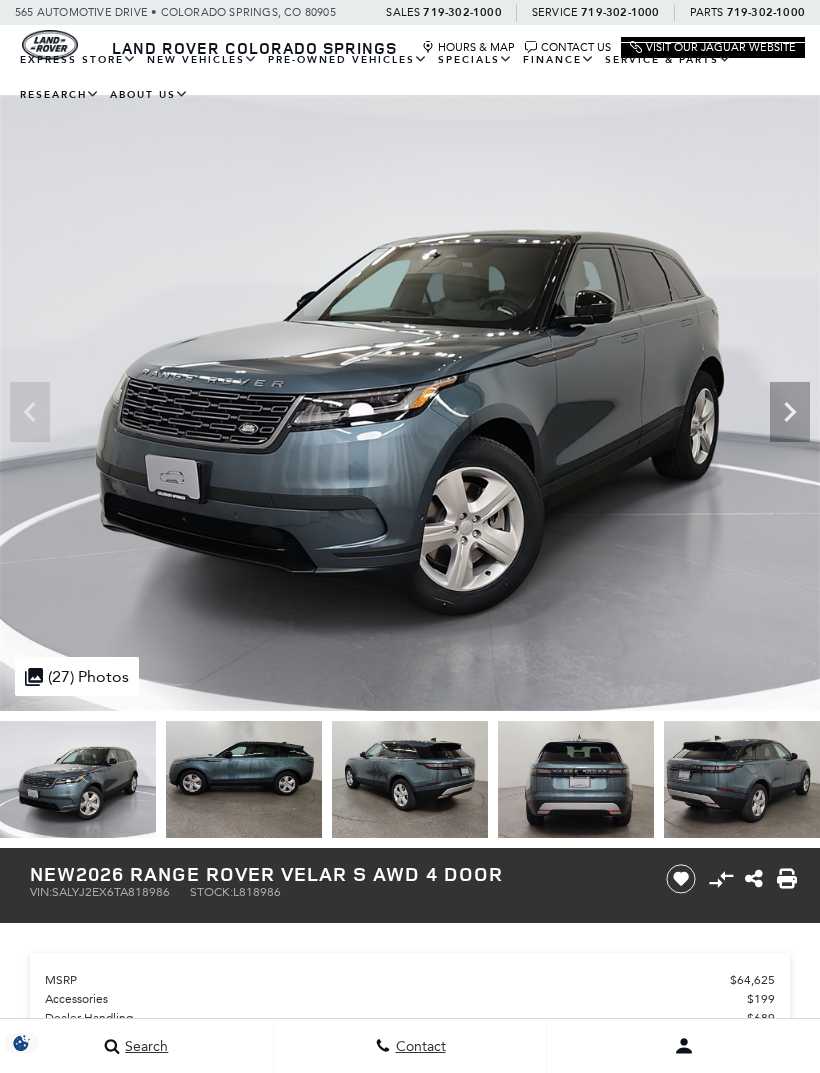 click 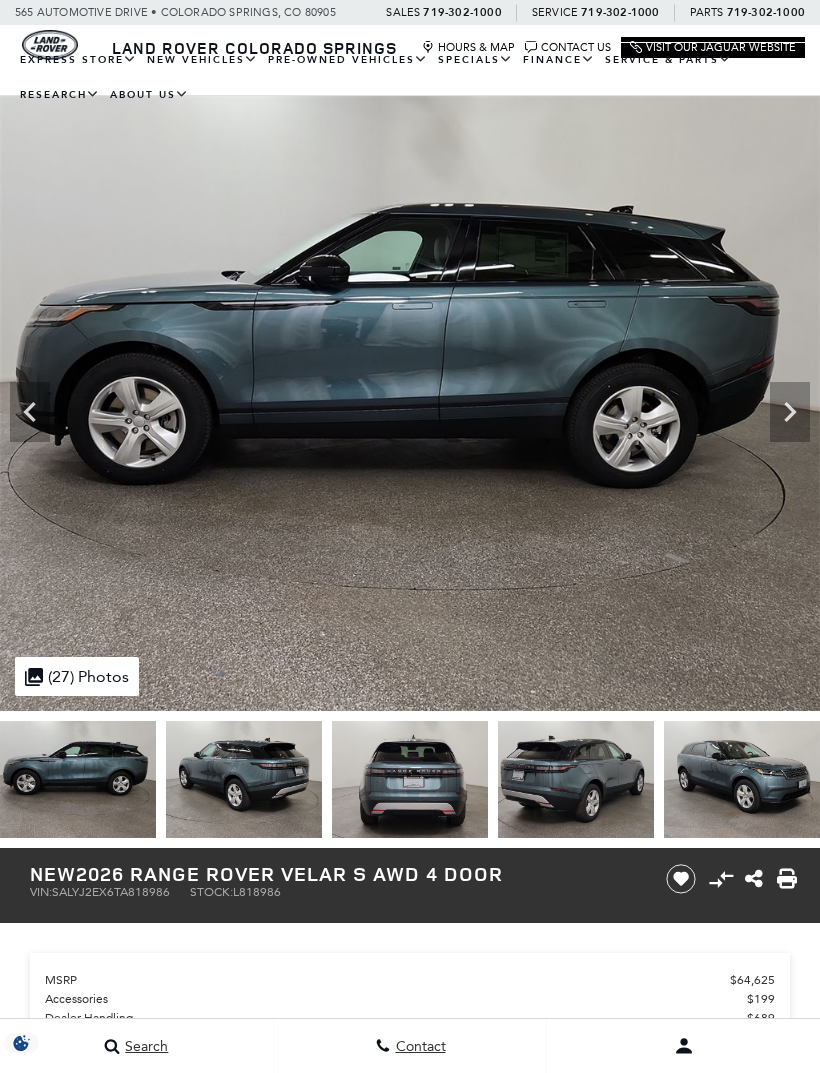 scroll, scrollTop: 0, scrollLeft: 0, axis: both 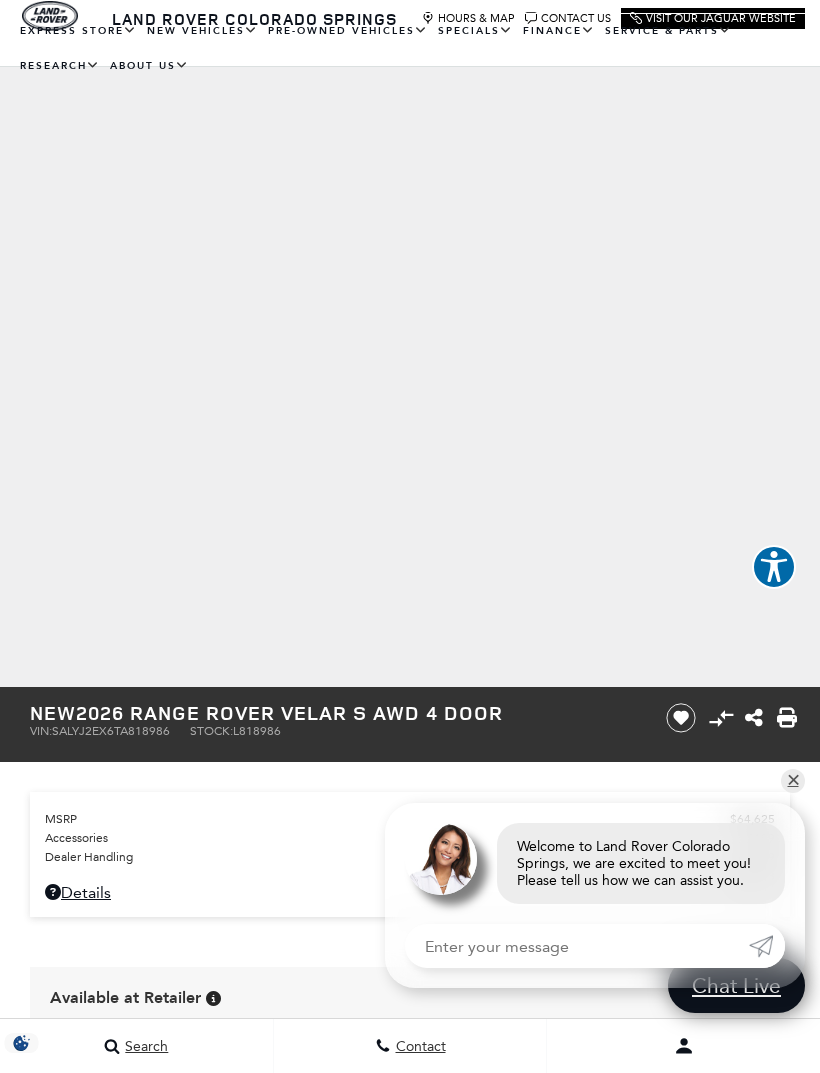 click on "Discovery" at bounding box center [0, 0] 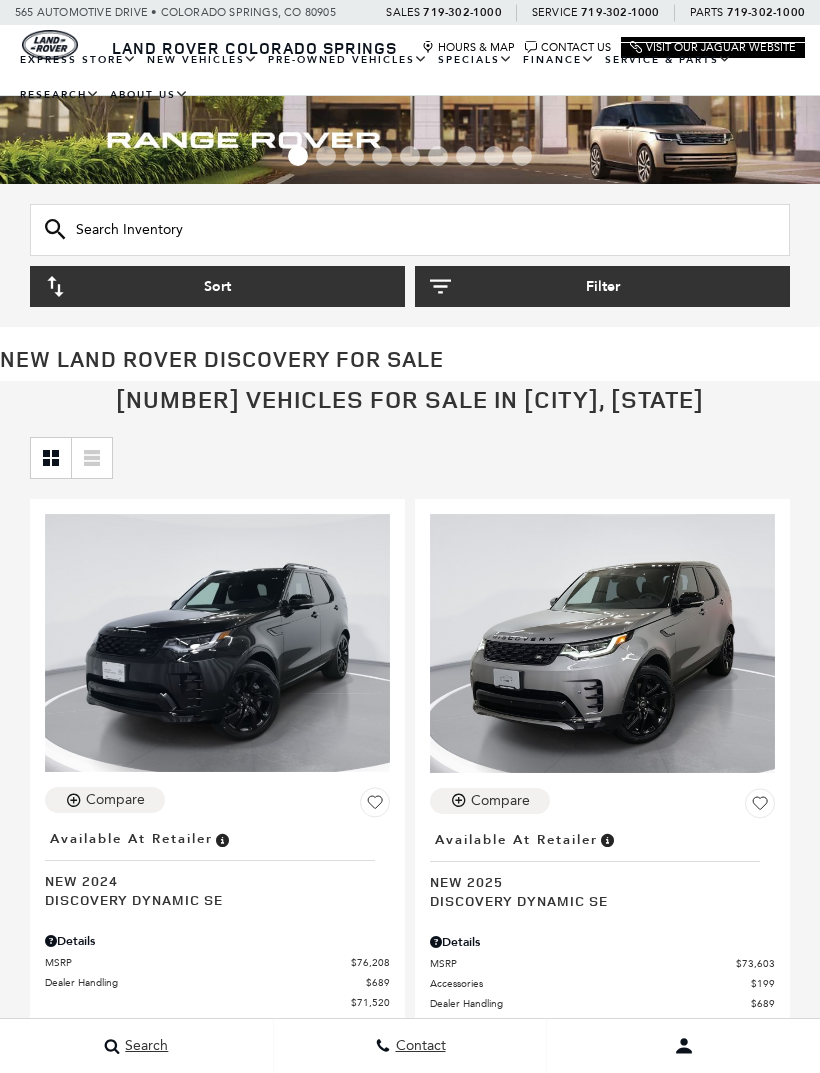 scroll, scrollTop: 0, scrollLeft: 0, axis: both 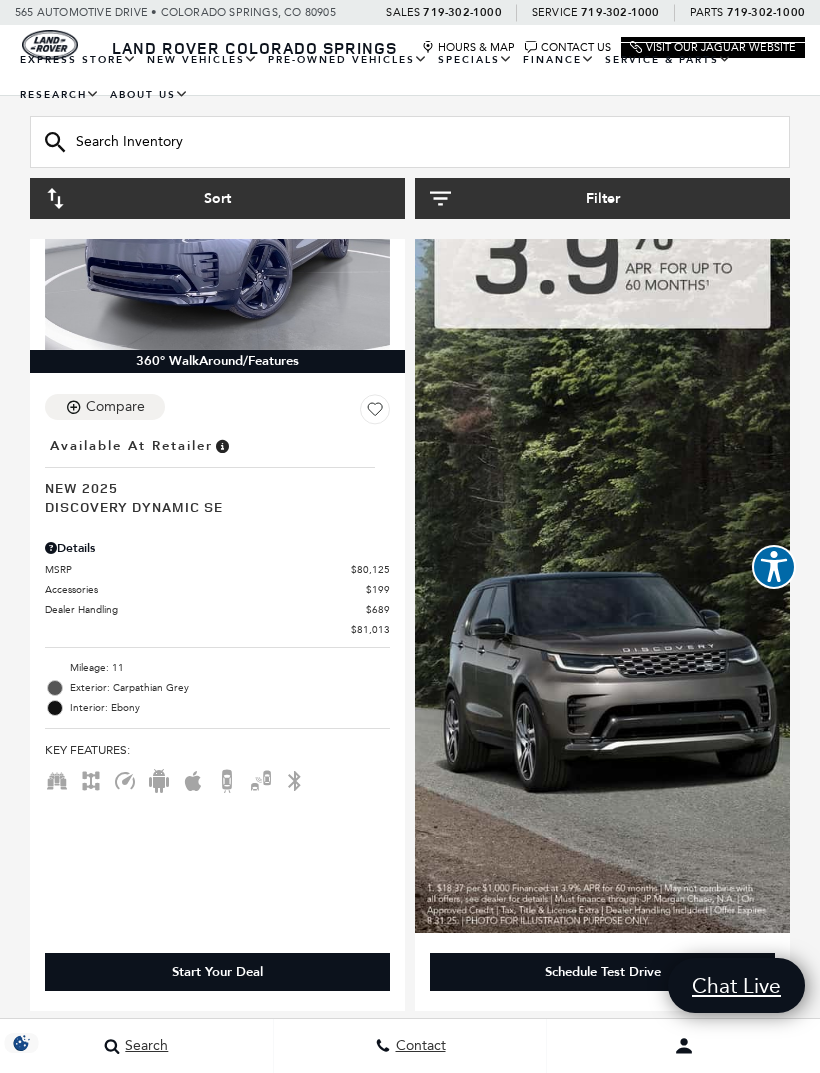 click on "Range Rover Sport" at bounding box center (0, 0) 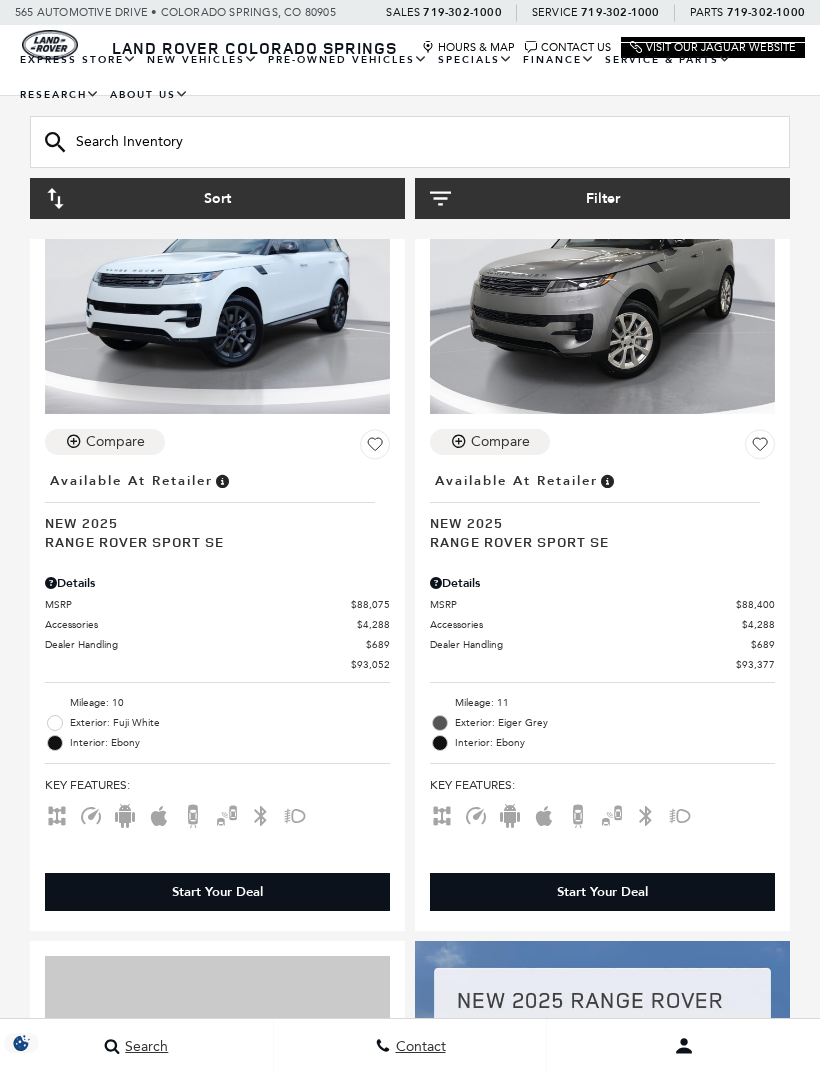 scroll, scrollTop: 0, scrollLeft: 0, axis: both 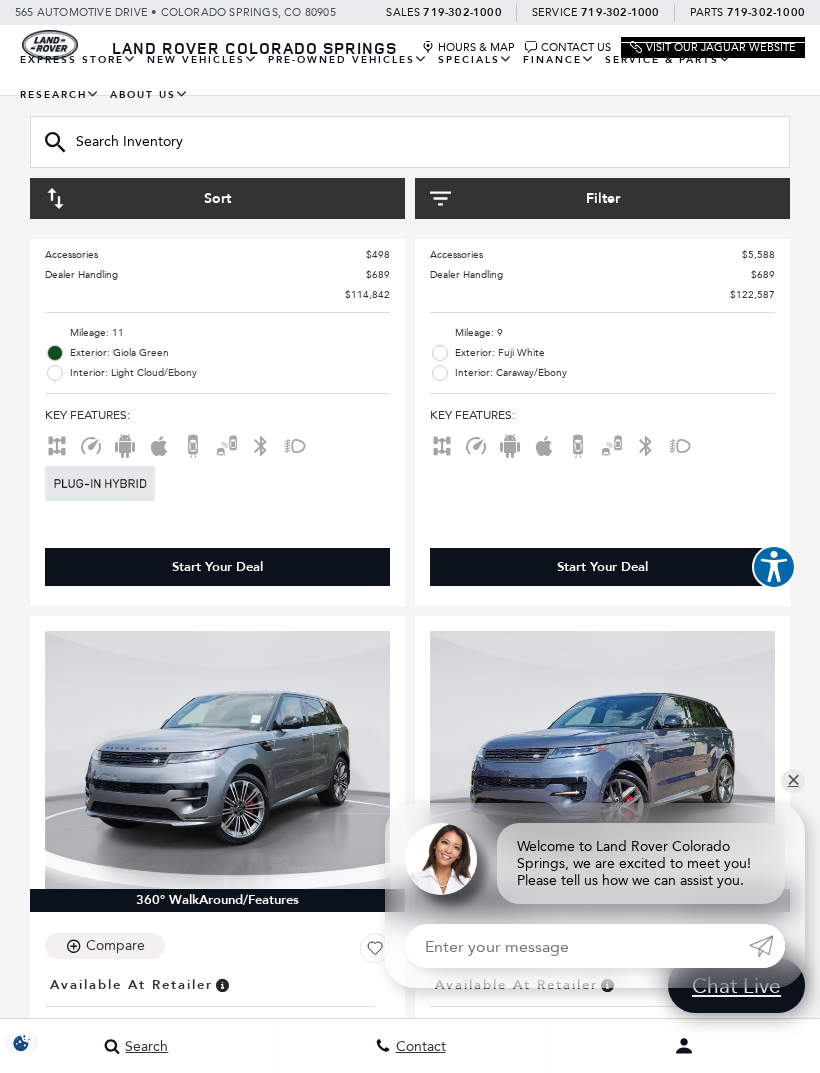 click on "Tax Savings for Land Rover Vehicles" at bounding box center [0, 0] 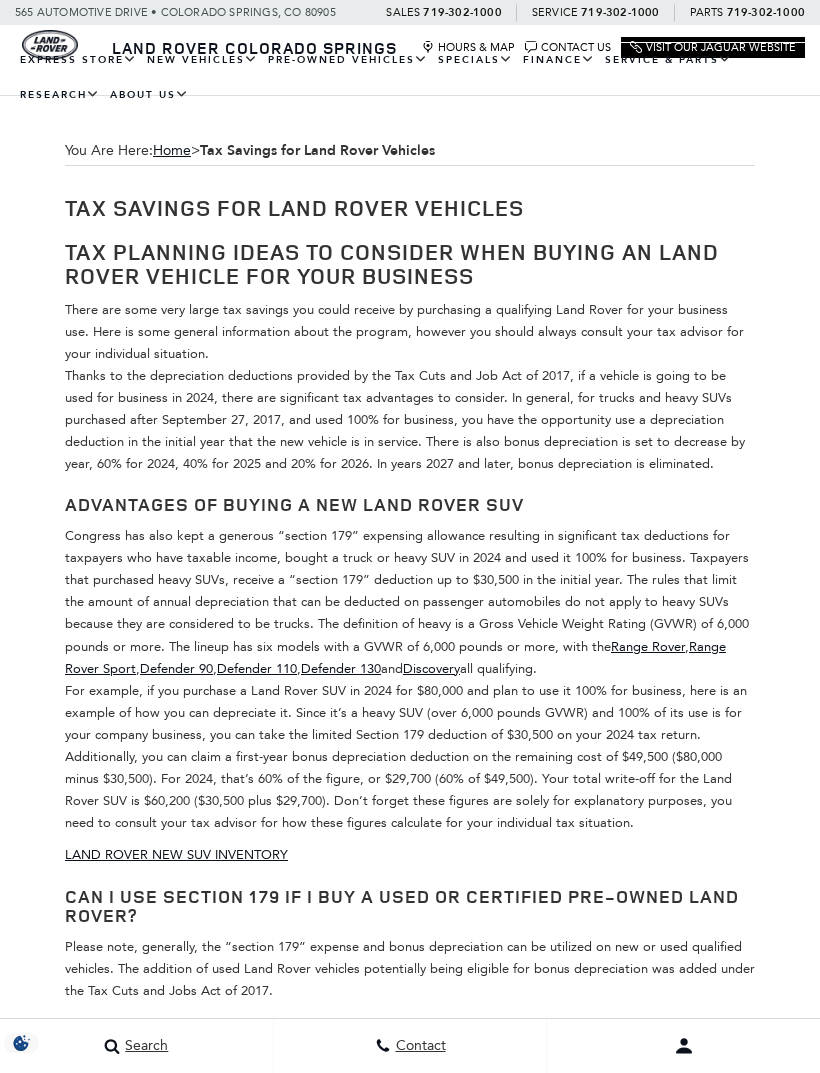 scroll, scrollTop: 0, scrollLeft: 0, axis: both 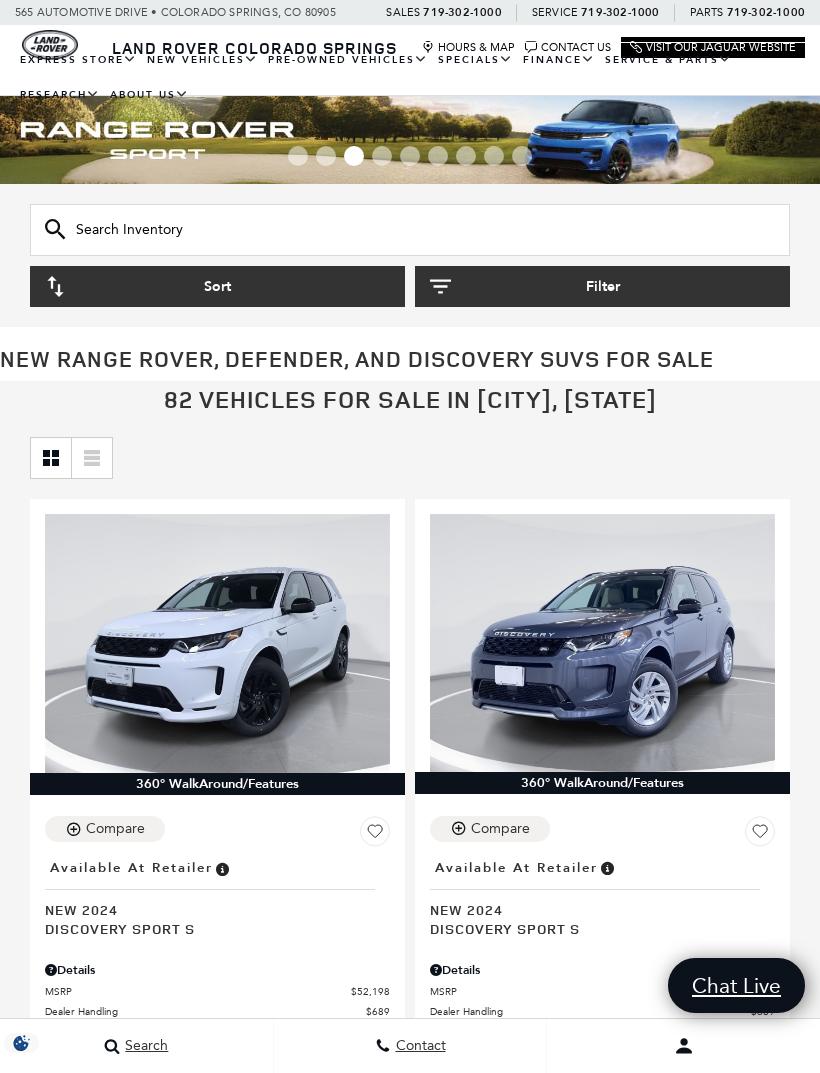 click on "Range Rover Velar" at bounding box center [0, 0] 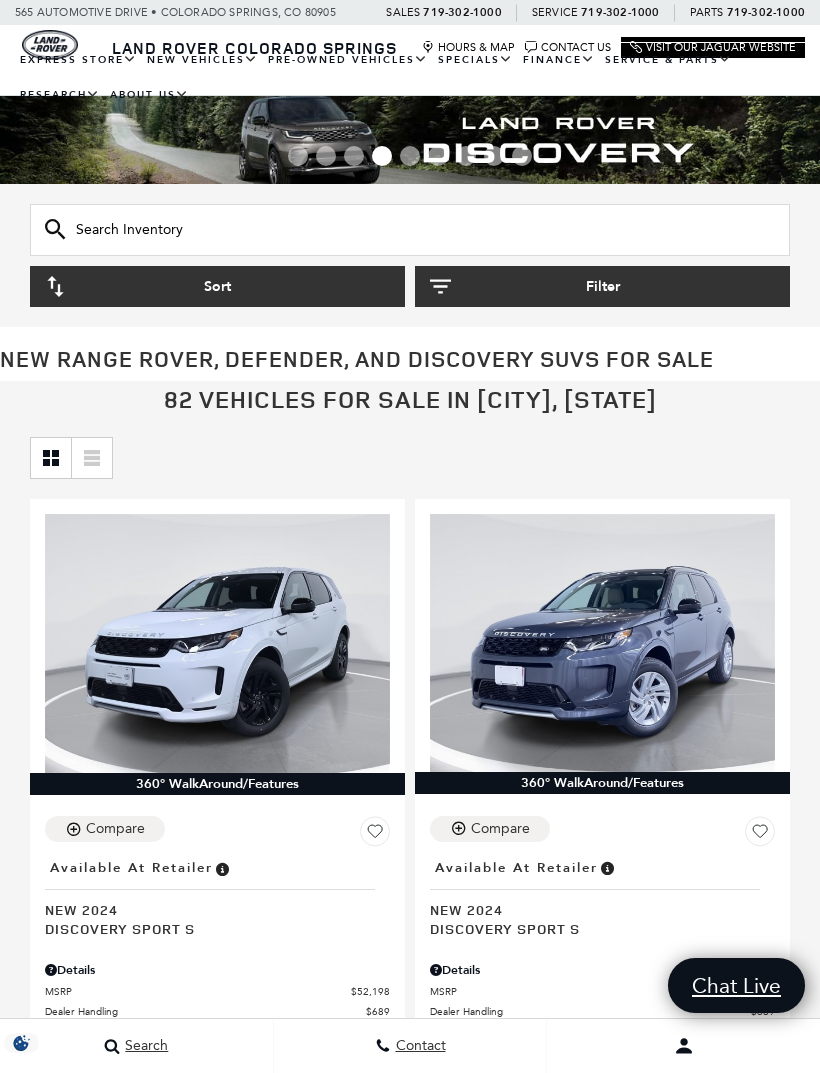 click on "Range Rover Velar" at bounding box center [0, 0] 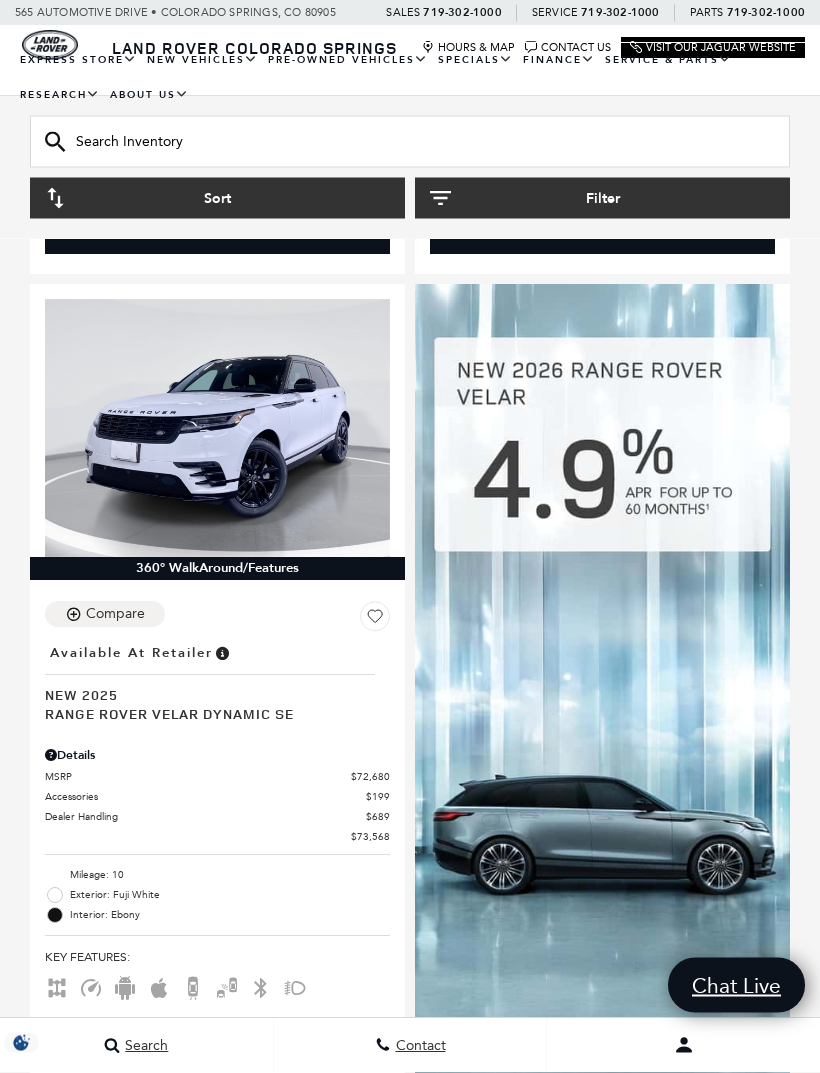 scroll, scrollTop: 1047, scrollLeft: 0, axis: vertical 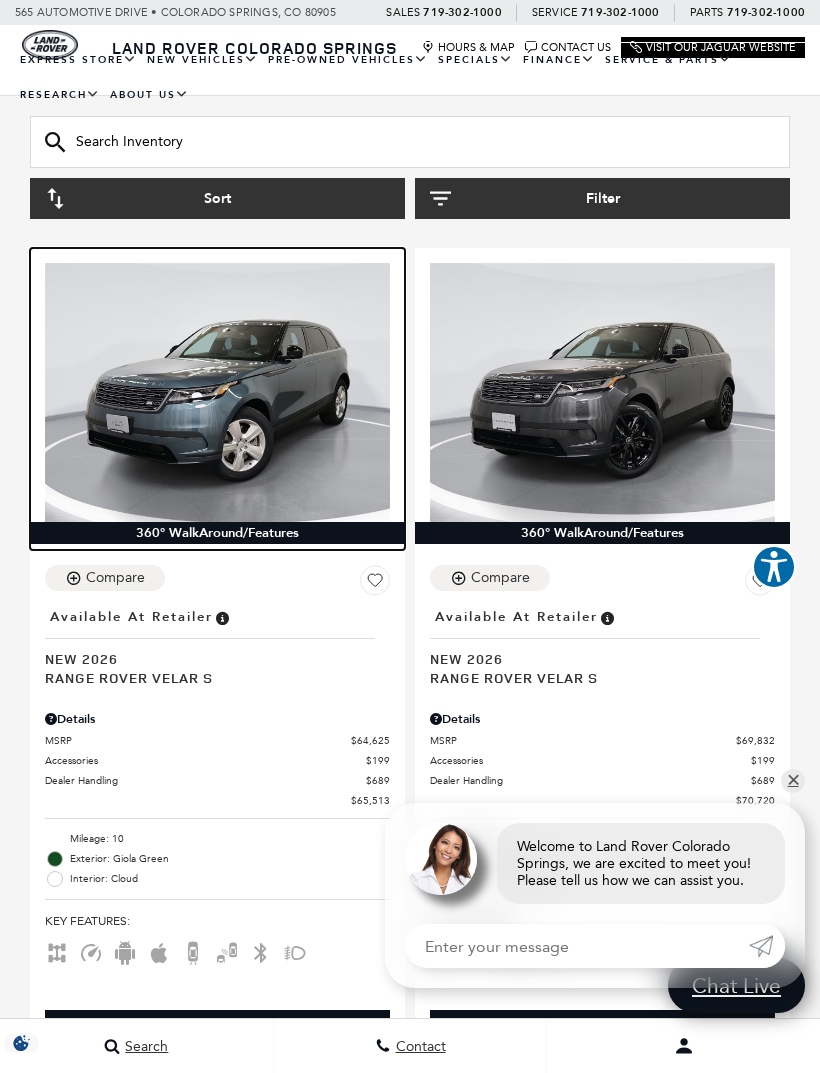 click at bounding box center [217, 392] 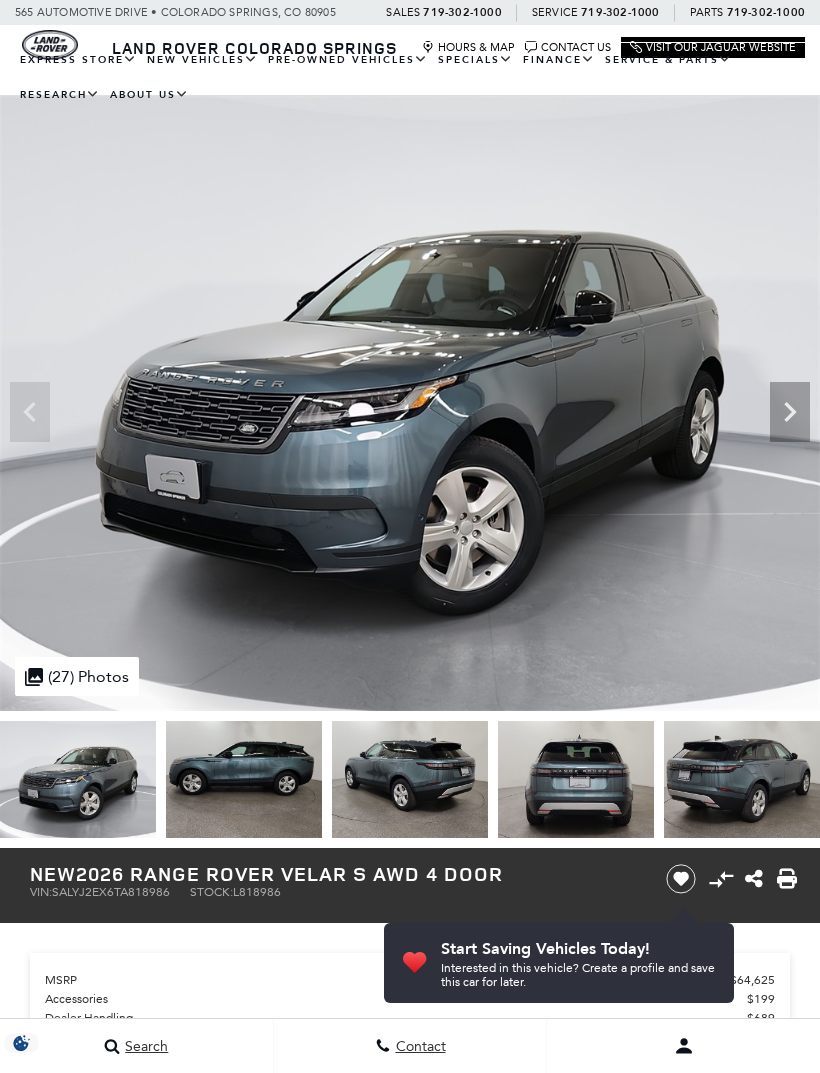 scroll, scrollTop: 0, scrollLeft: 0, axis: both 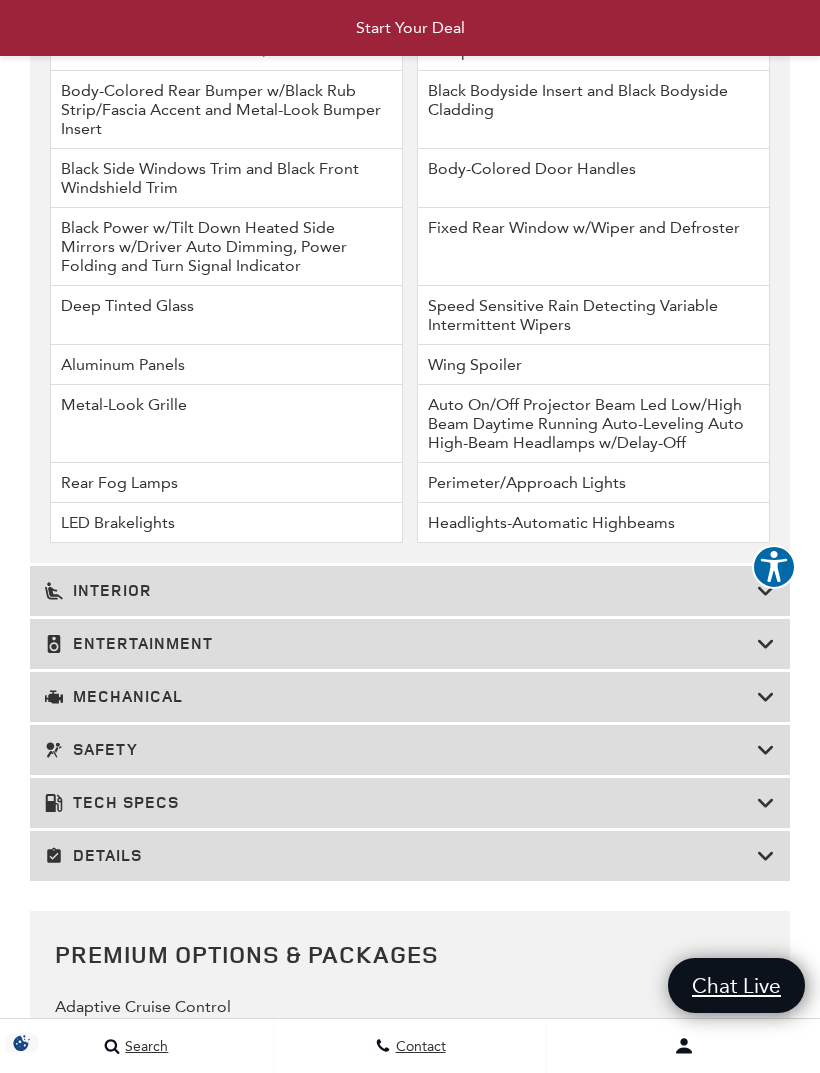 click at bounding box center (766, 591) 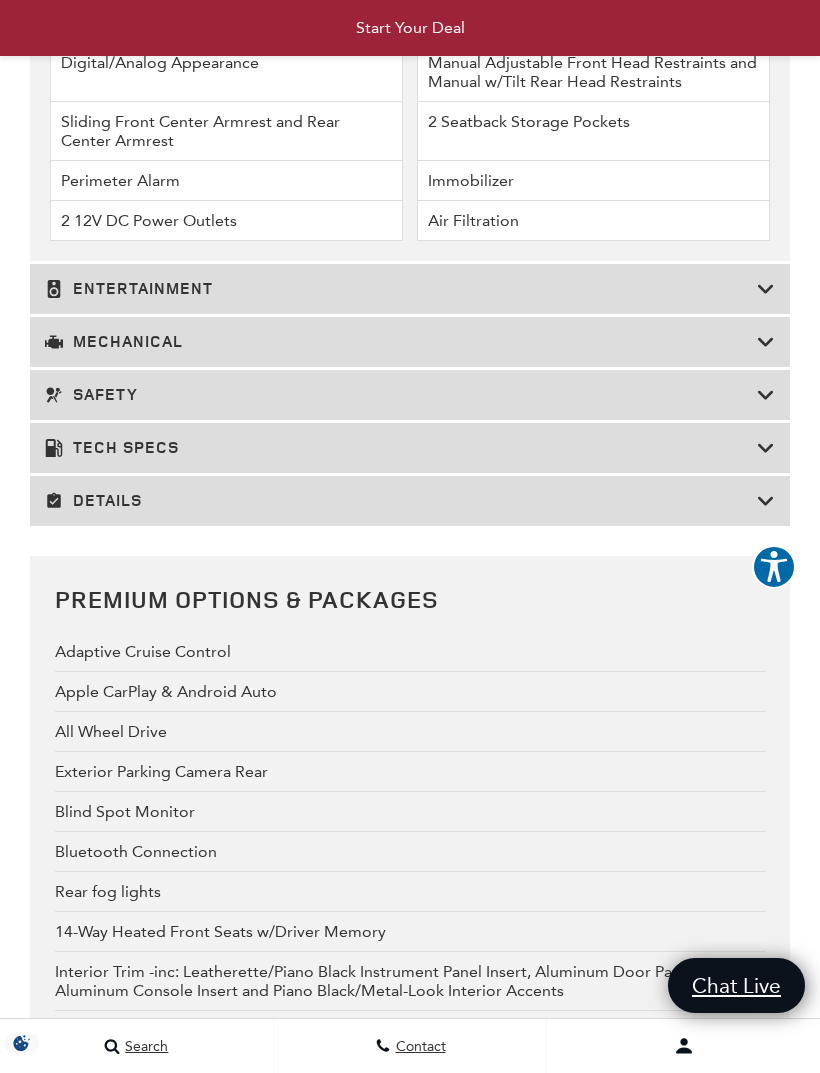 scroll, scrollTop: 4944, scrollLeft: 0, axis: vertical 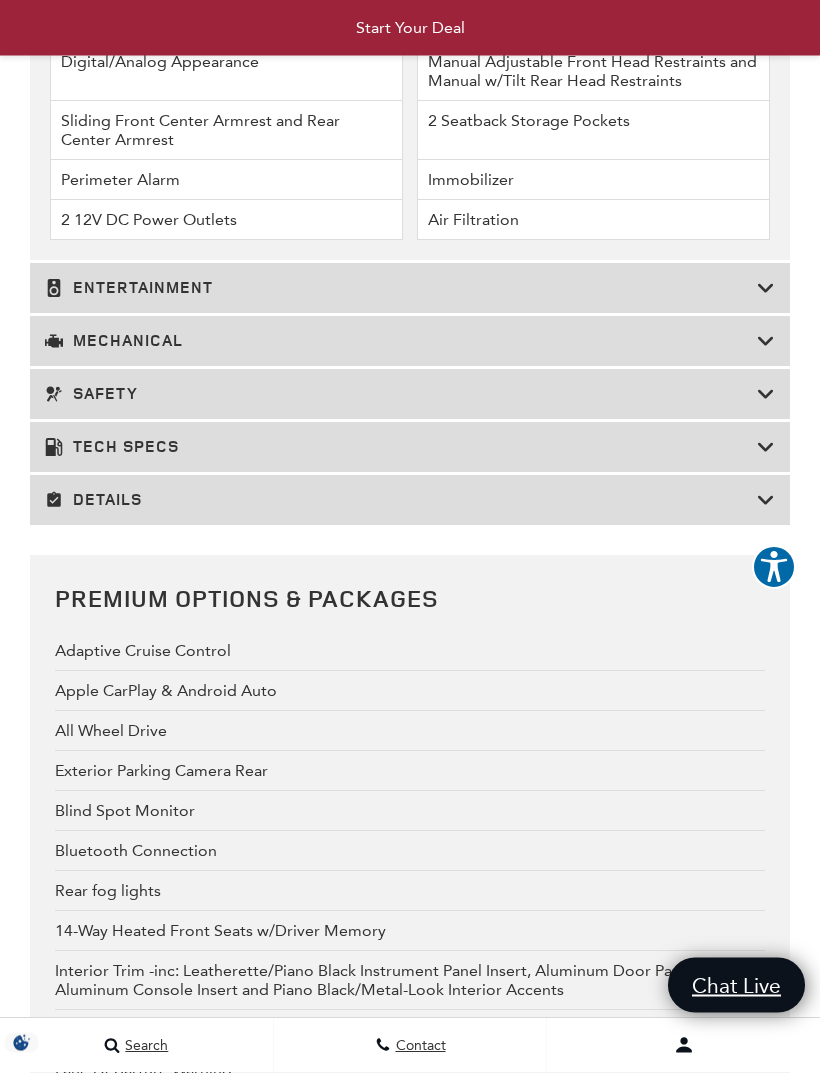 click at bounding box center (766, 289) 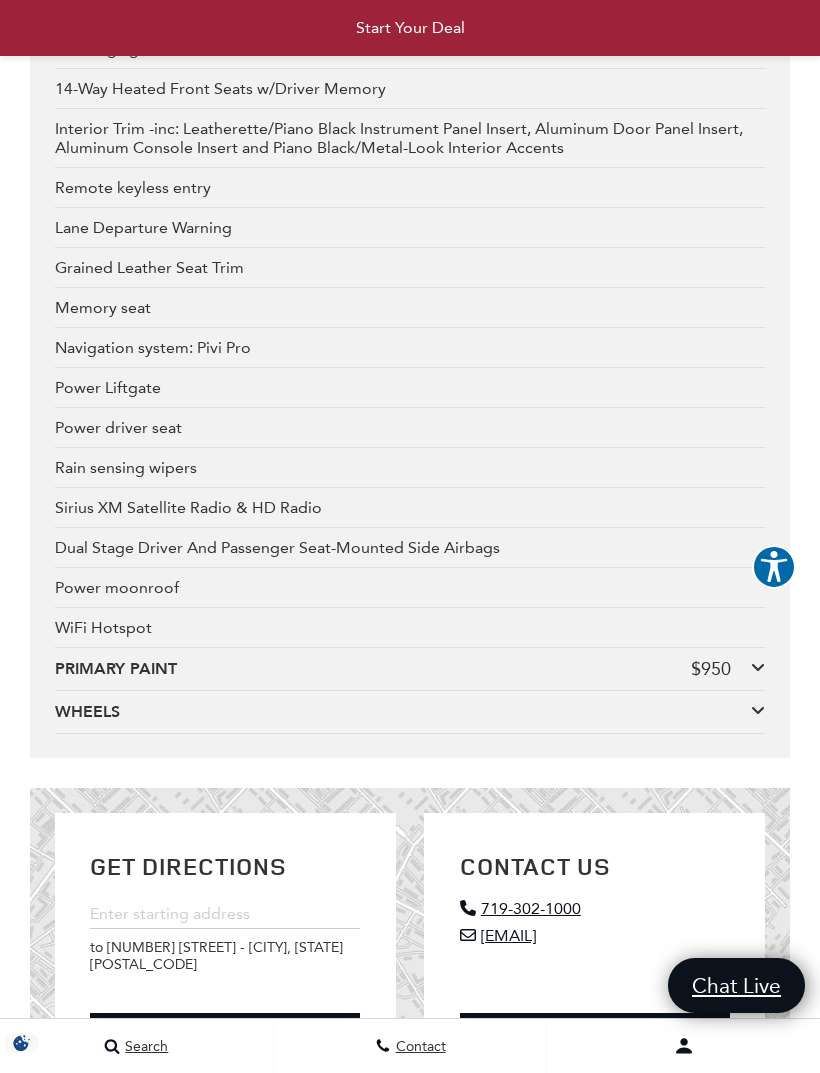 scroll, scrollTop: 4937, scrollLeft: 0, axis: vertical 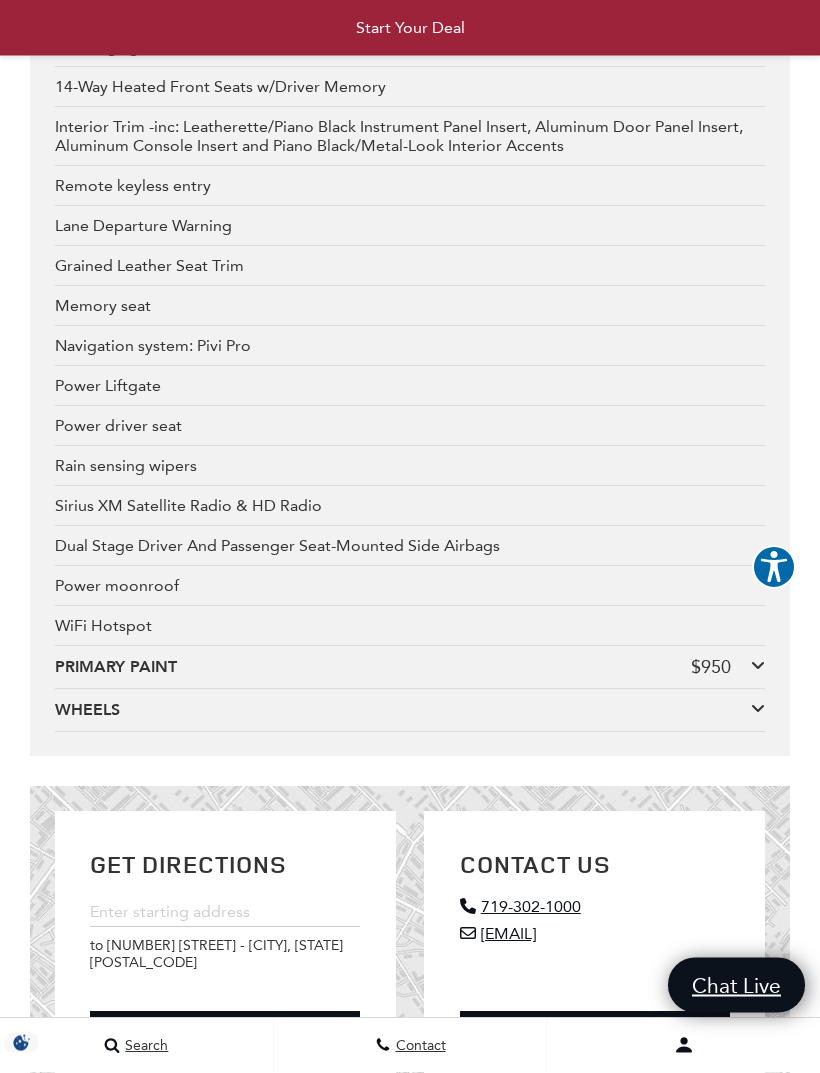 click at bounding box center [758, 709] 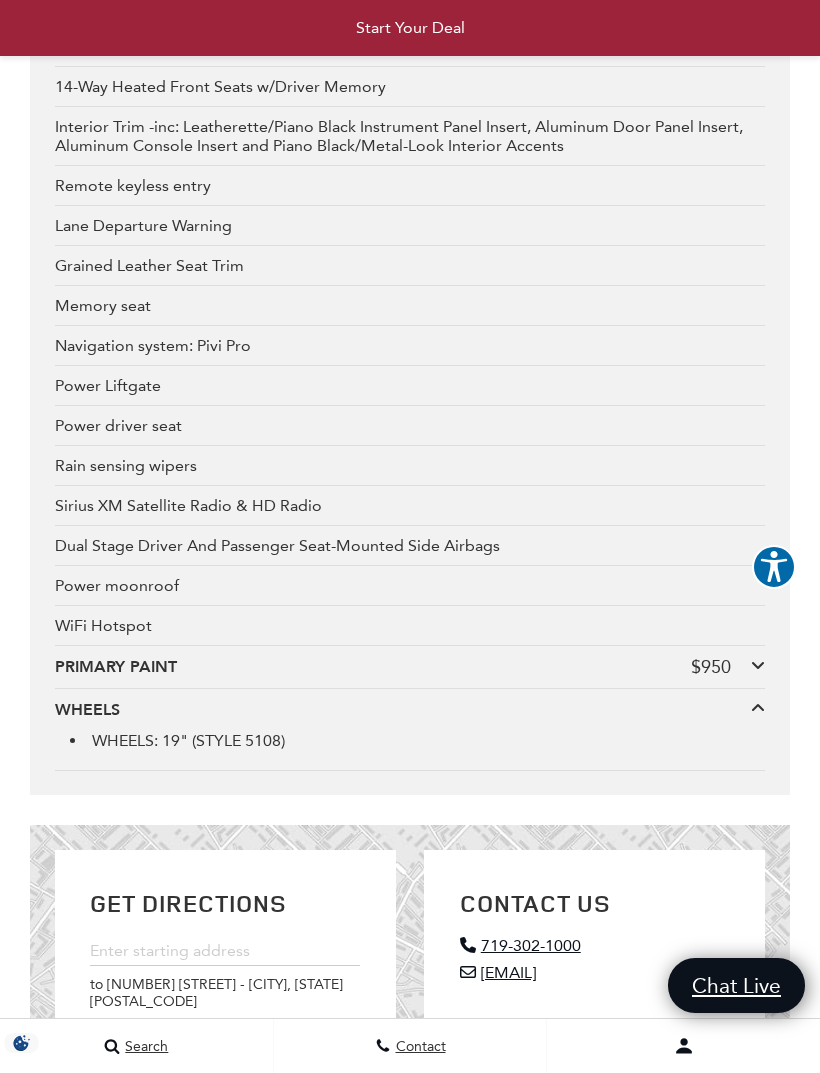 click at bounding box center (758, 665) 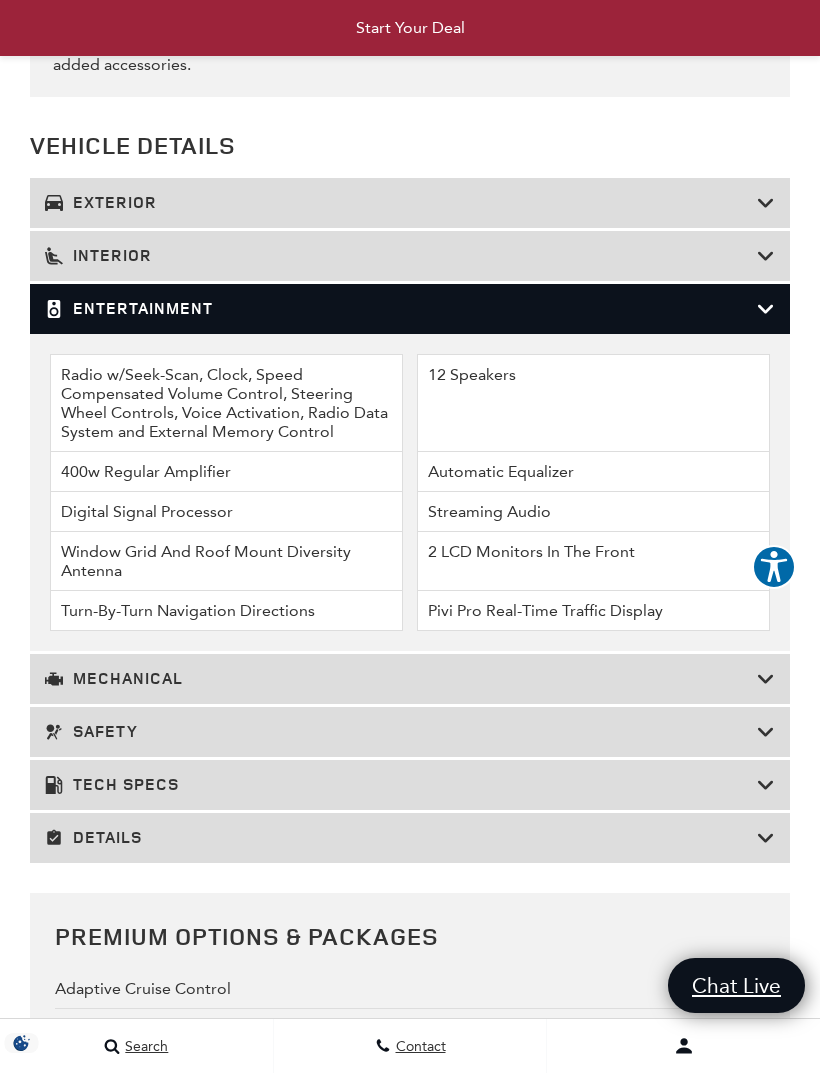 scroll, scrollTop: 3755, scrollLeft: 0, axis: vertical 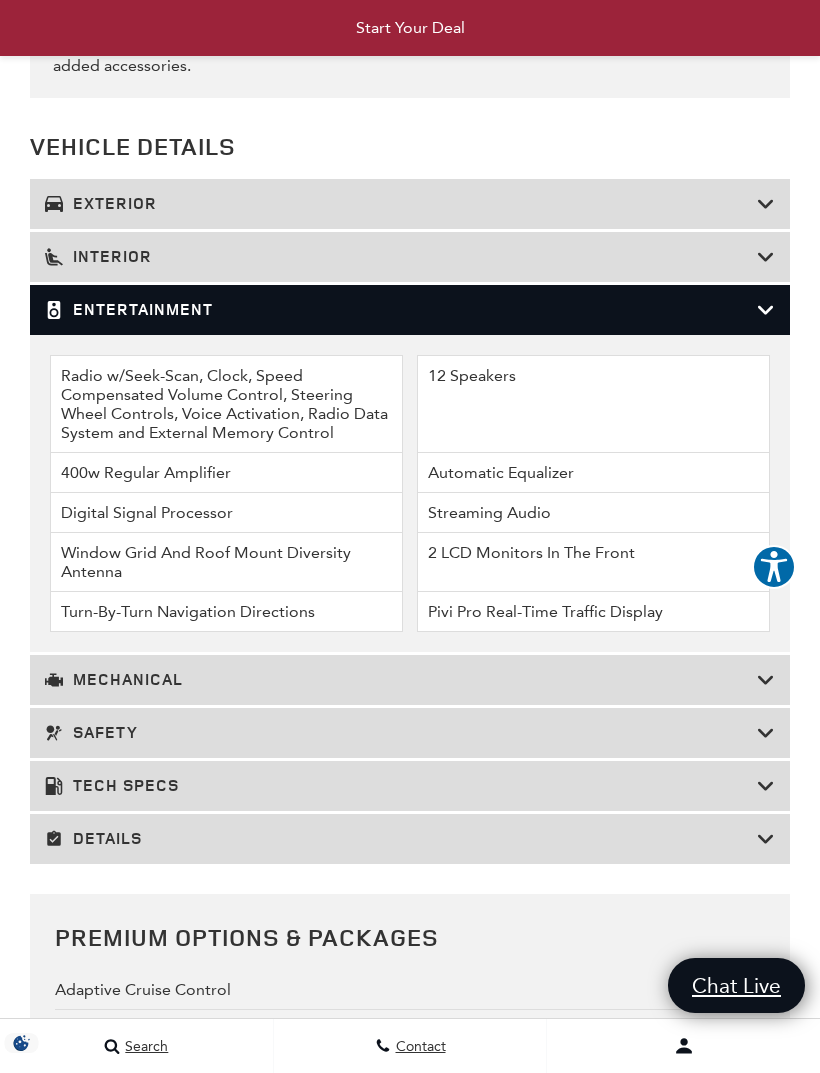 click on "Tech Specs" at bounding box center [410, 786] 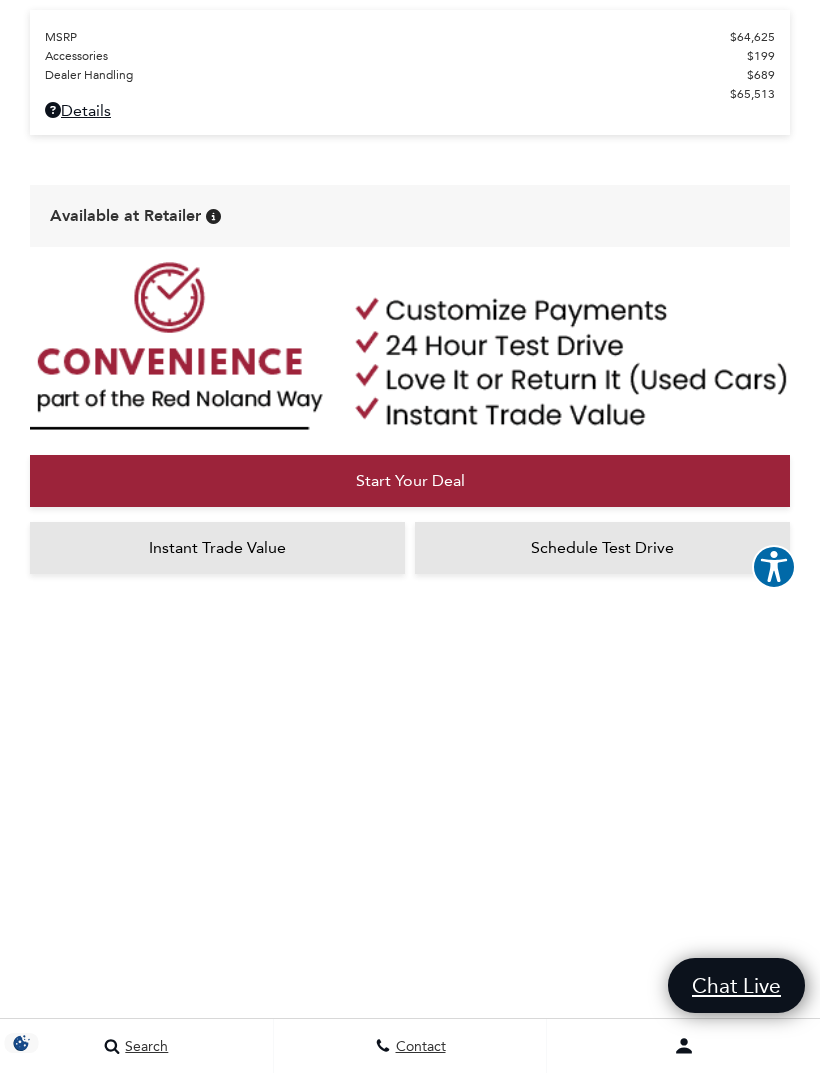 scroll, scrollTop: 810, scrollLeft: 0, axis: vertical 